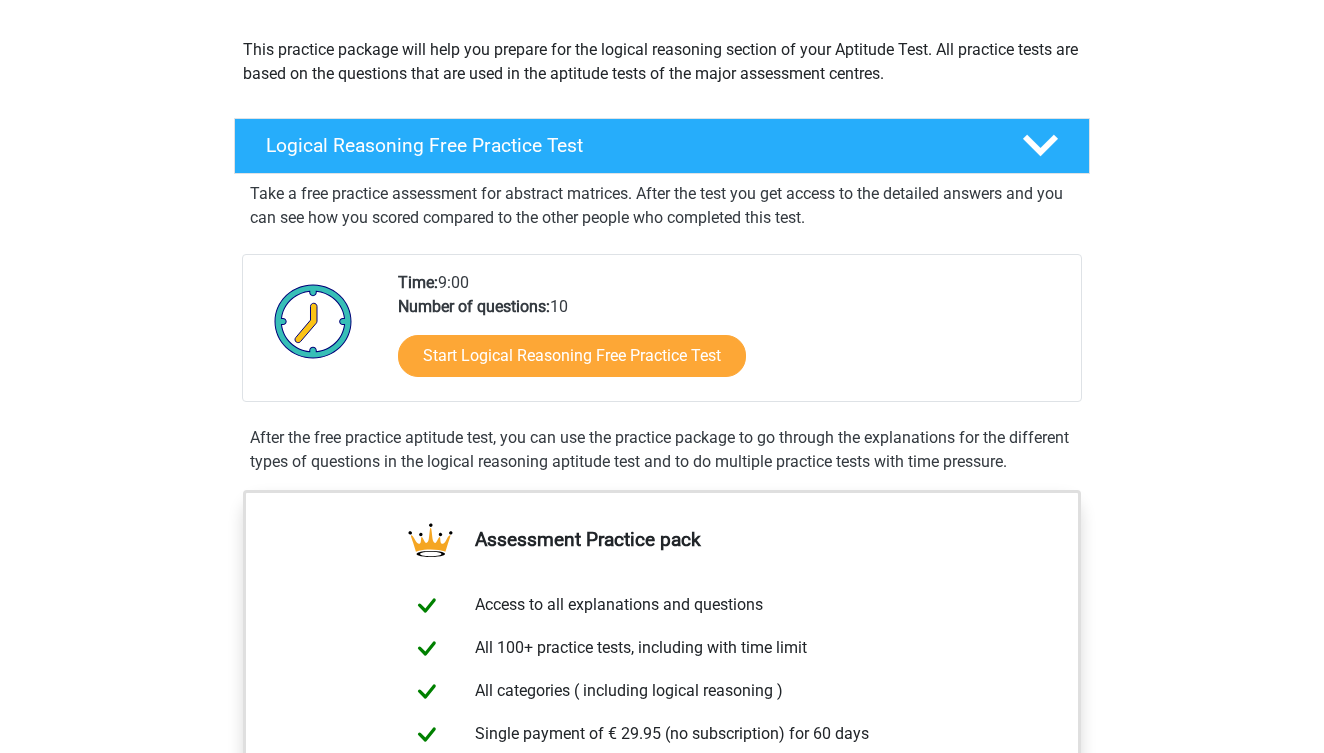 scroll, scrollTop: 217, scrollLeft: 0, axis: vertical 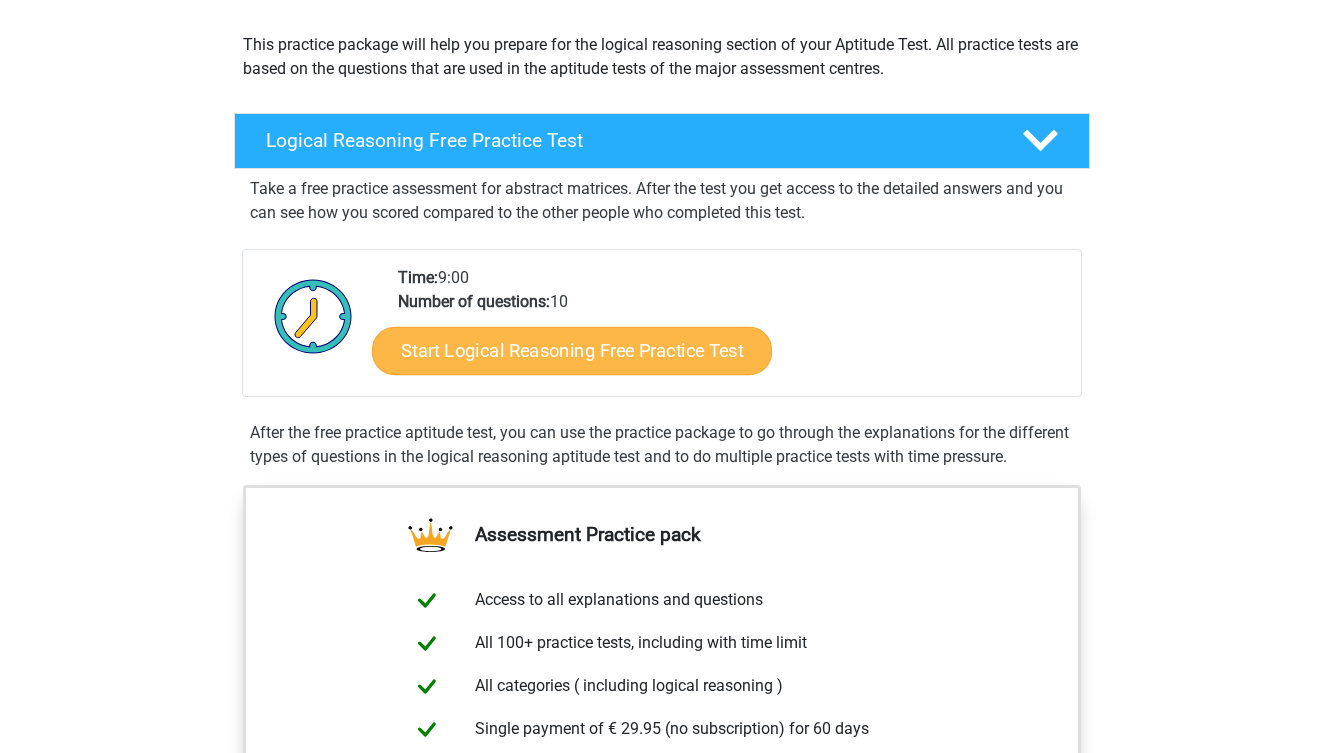 click on "Start Logical Reasoning
Free Practice Test" at bounding box center (572, 350) 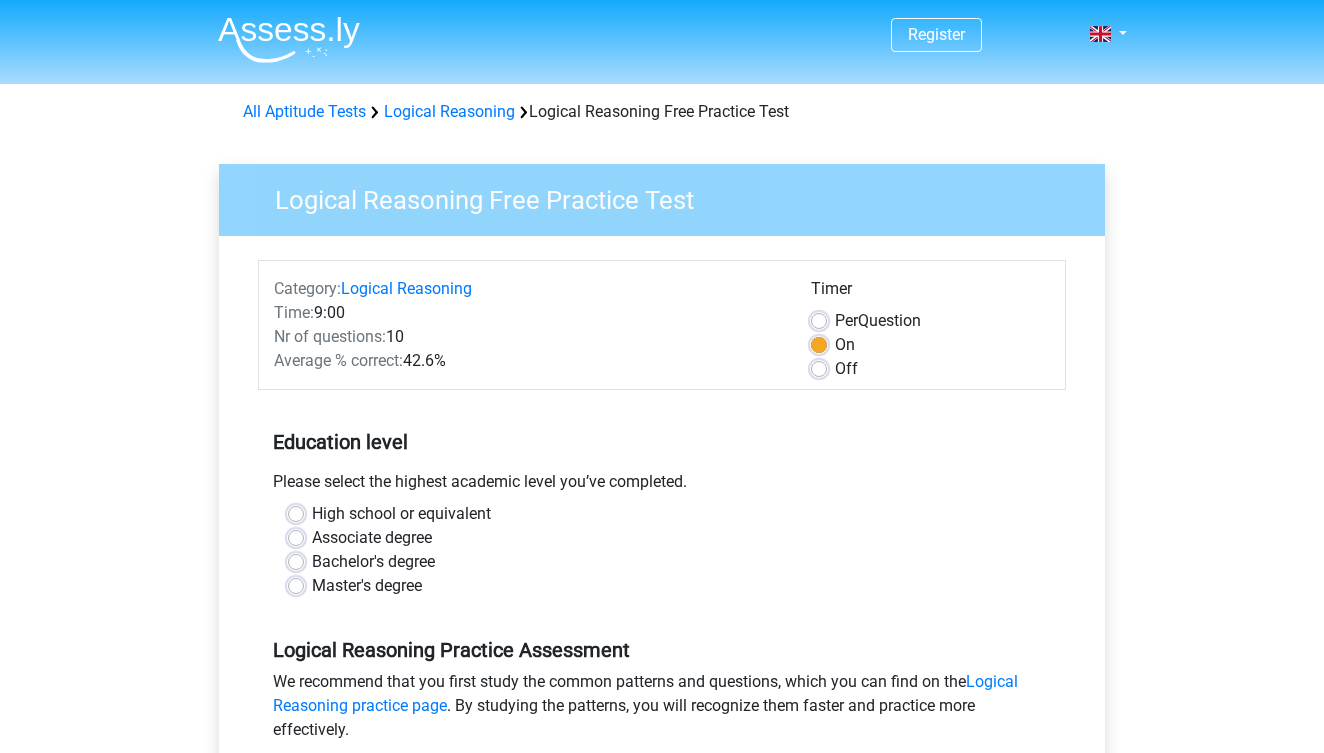 scroll, scrollTop: 0, scrollLeft: 0, axis: both 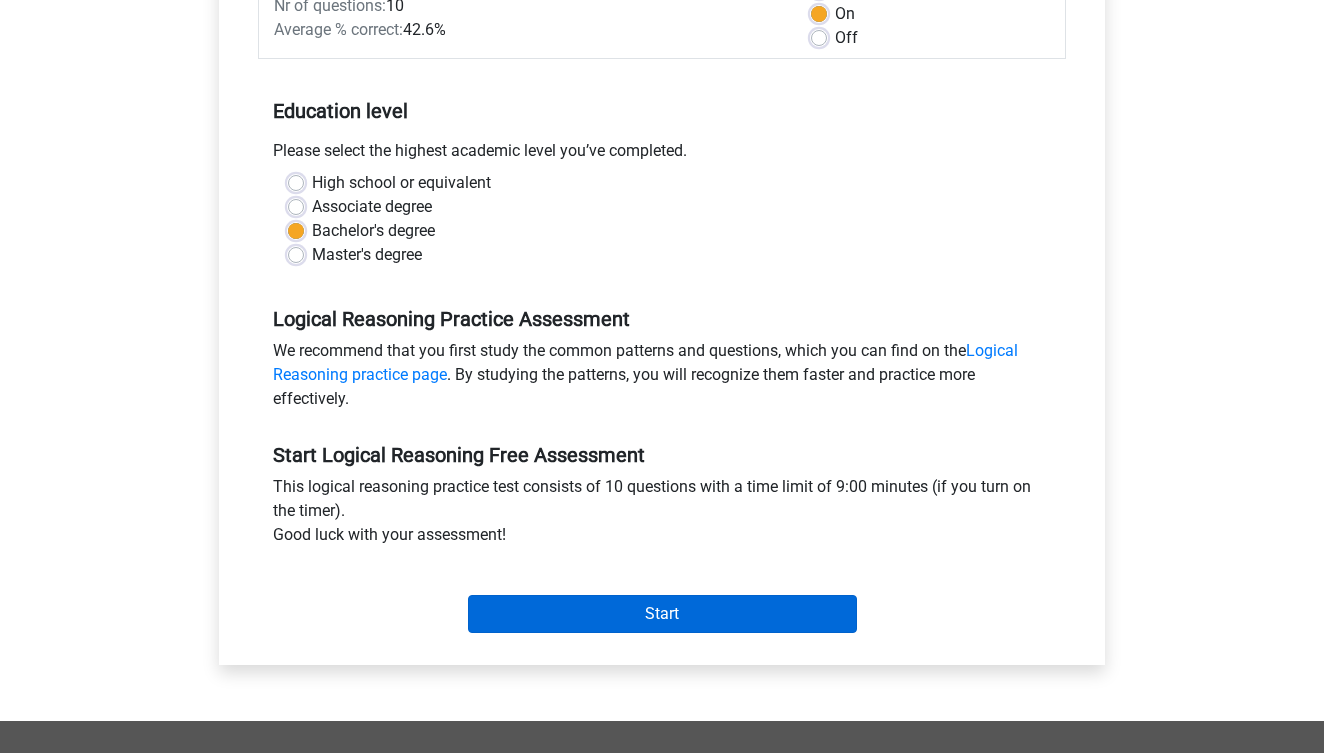 click on "Start" at bounding box center [662, 614] 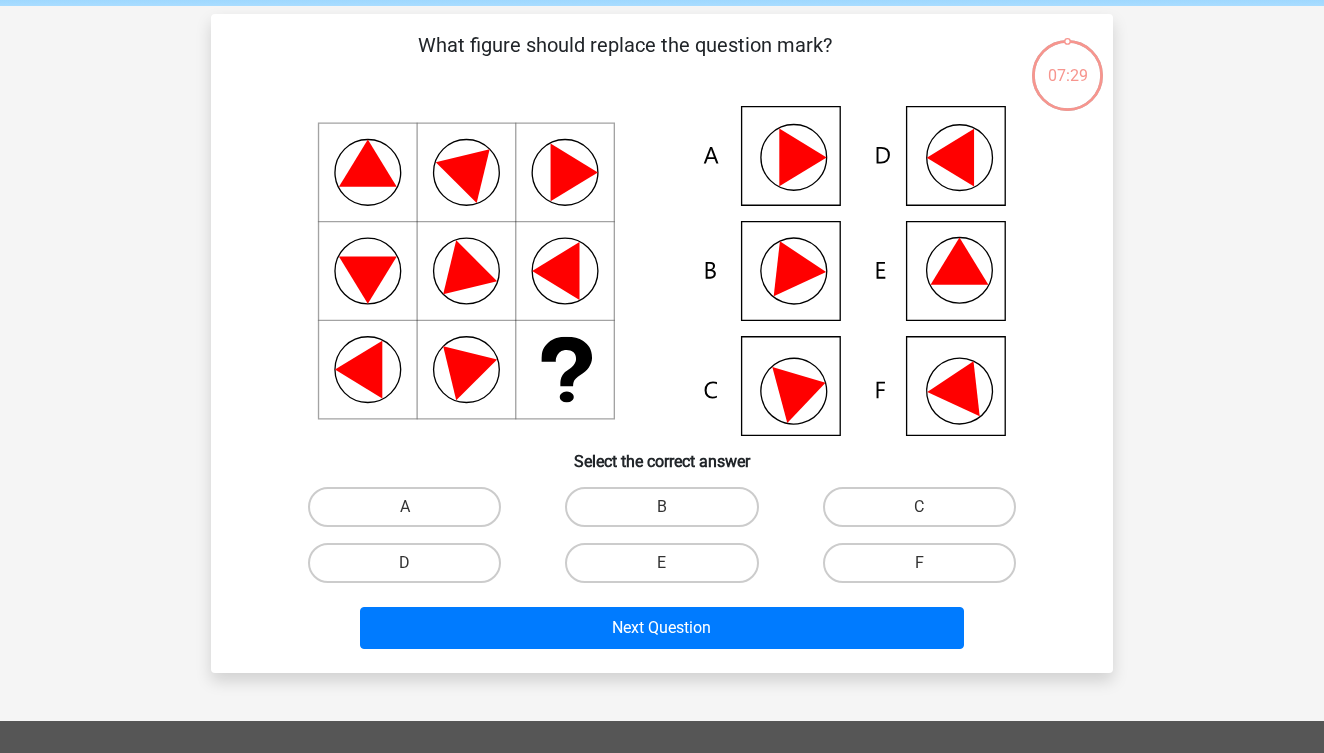 scroll, scrollTop: 80, scrollLeft: 0, axis: vertical 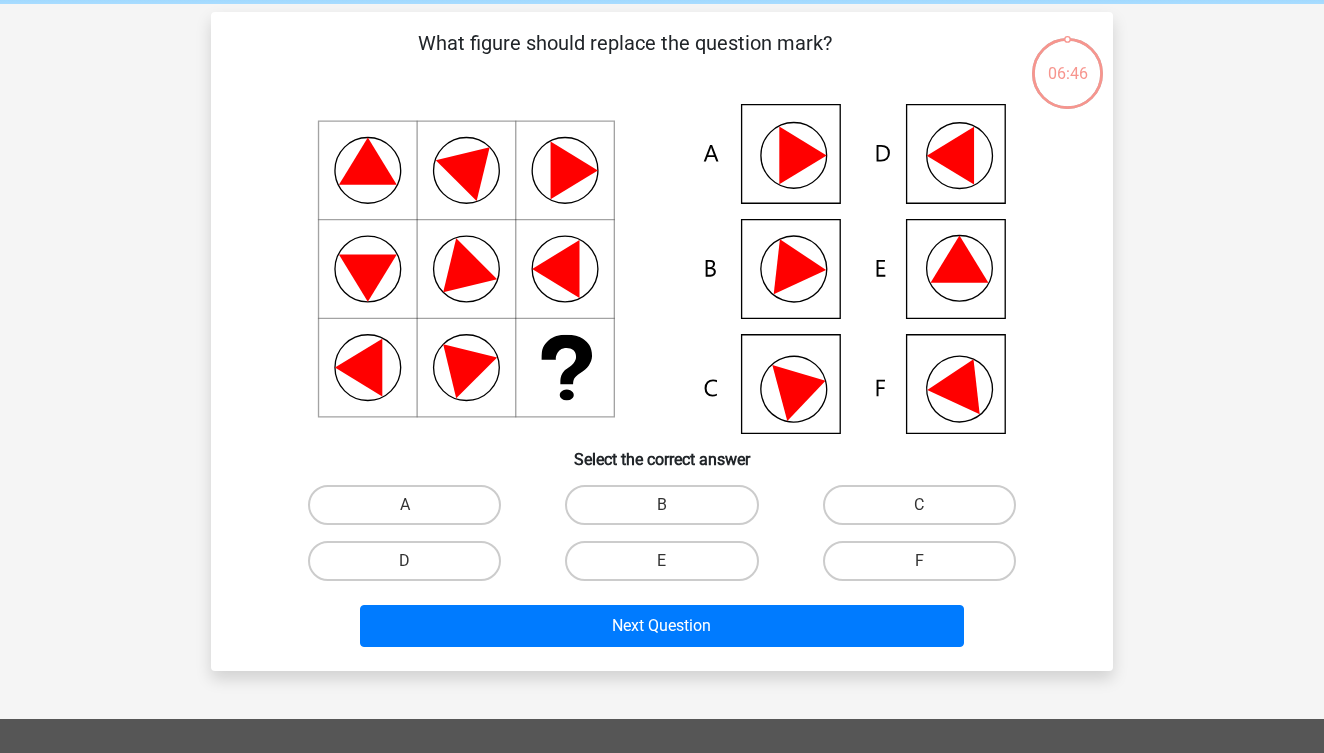 click 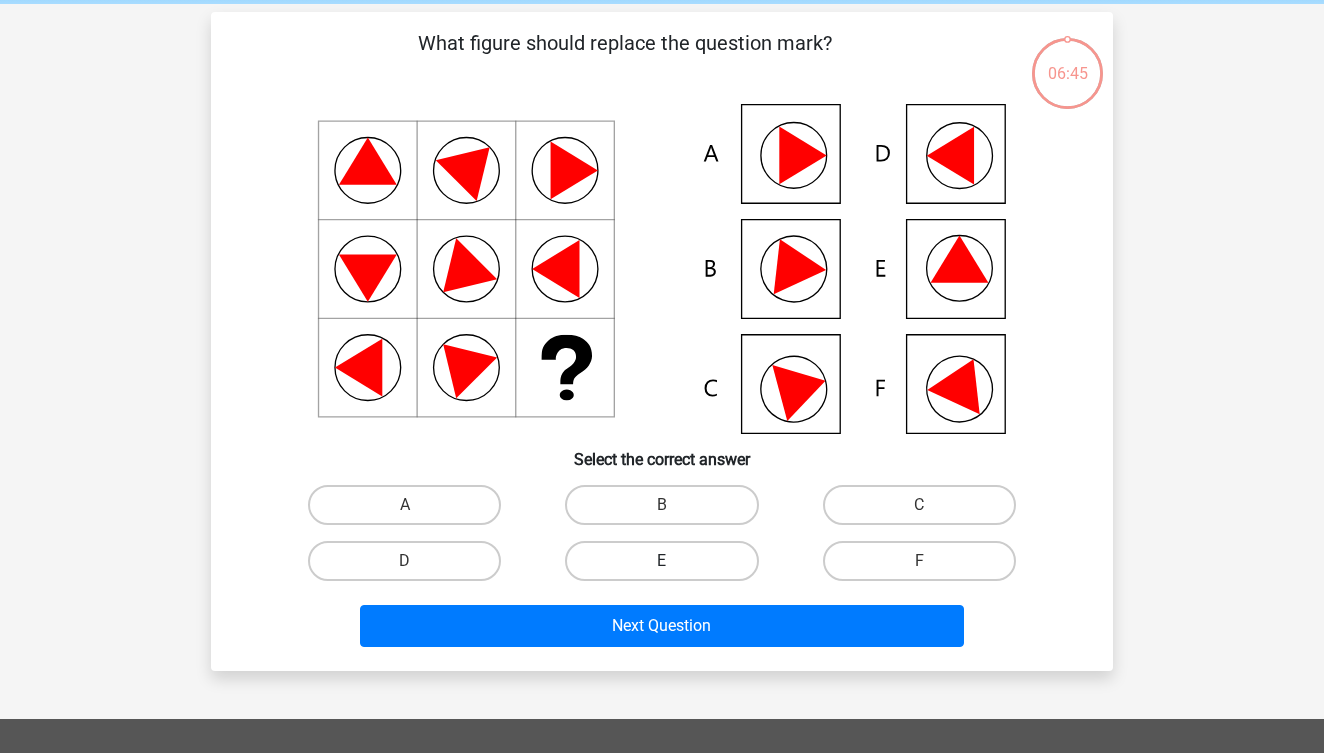 click on "E" at bounding box center [661, 561] 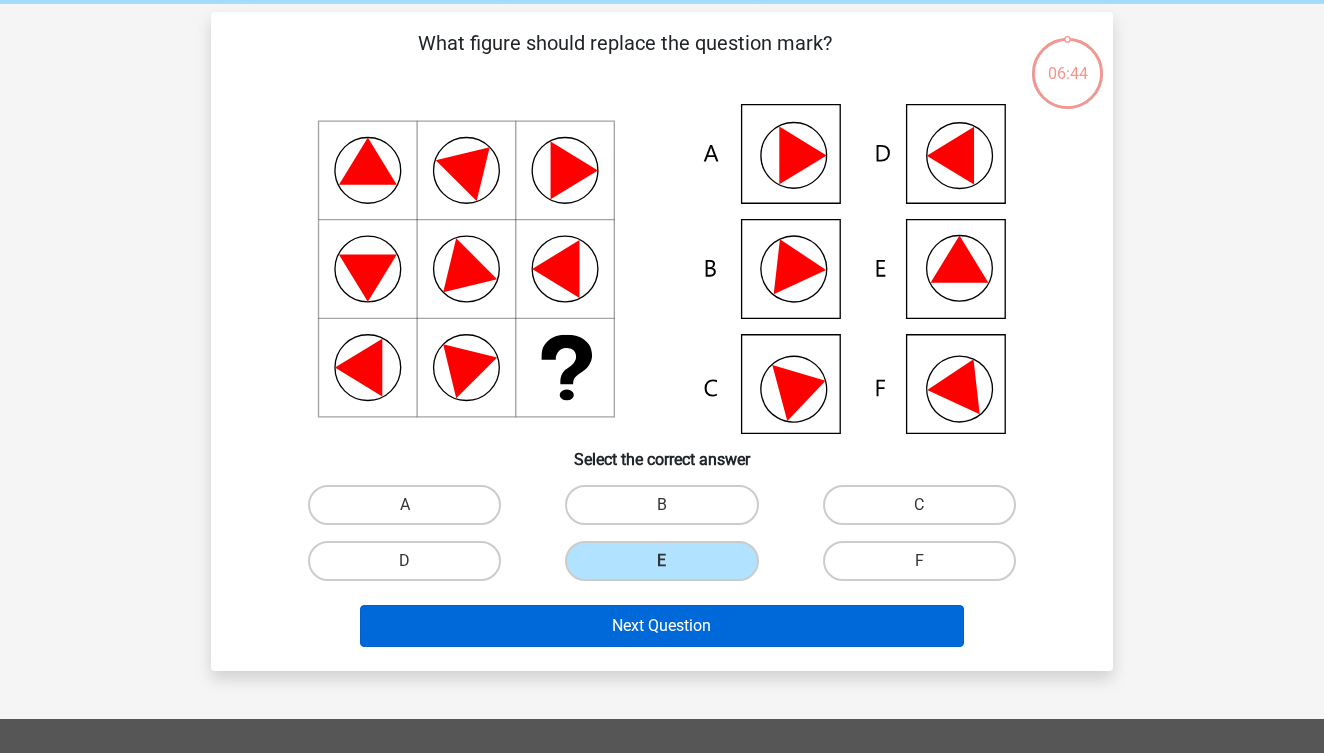 click on "Next Question" at bounding box center (662, 626) 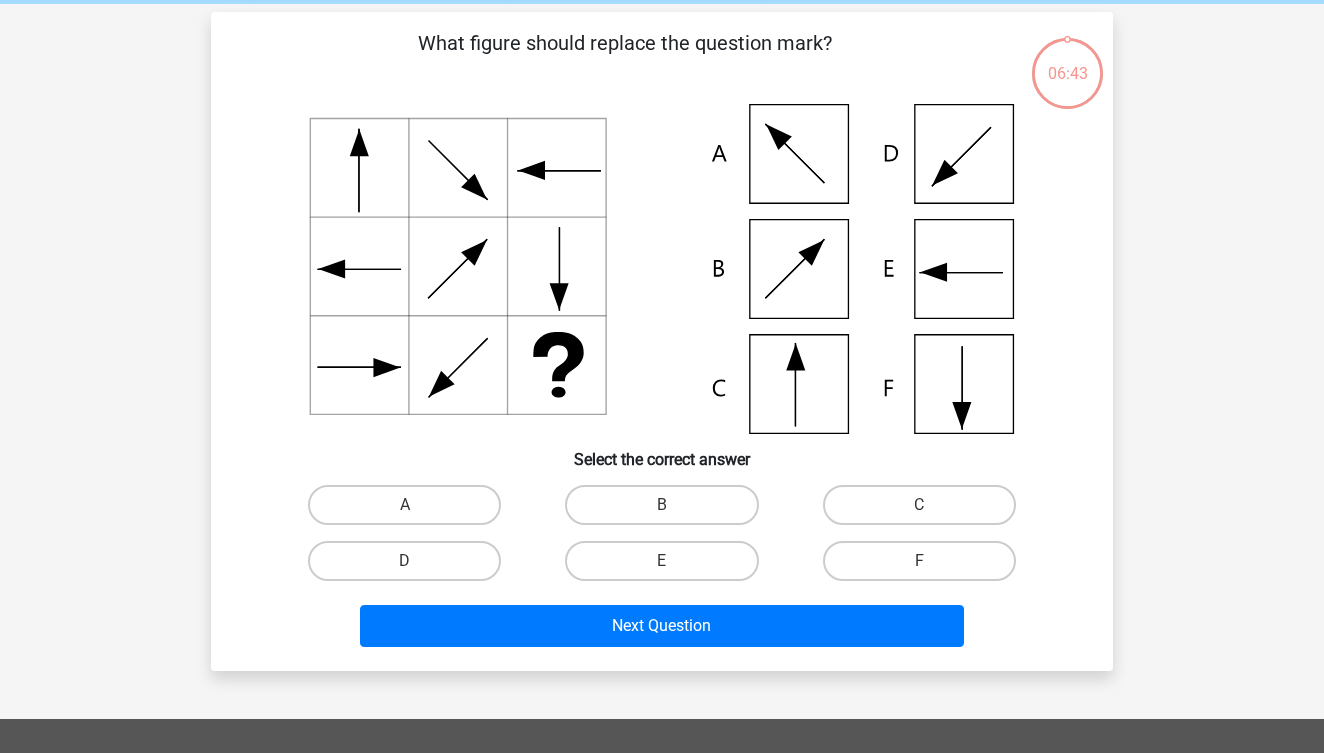 scroll, scrollTop: 92, scrollLeft: 0, axis: vertical 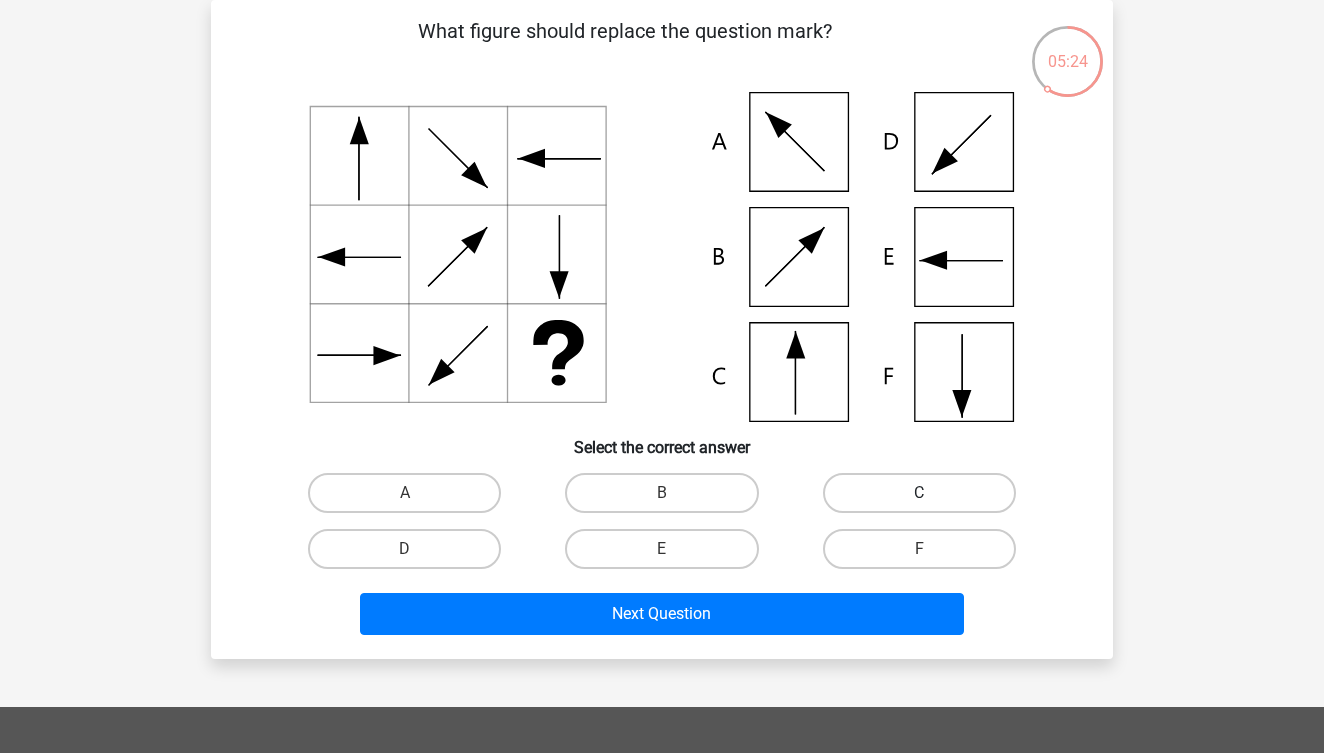 click on "C" at bounding box center [919, 493] 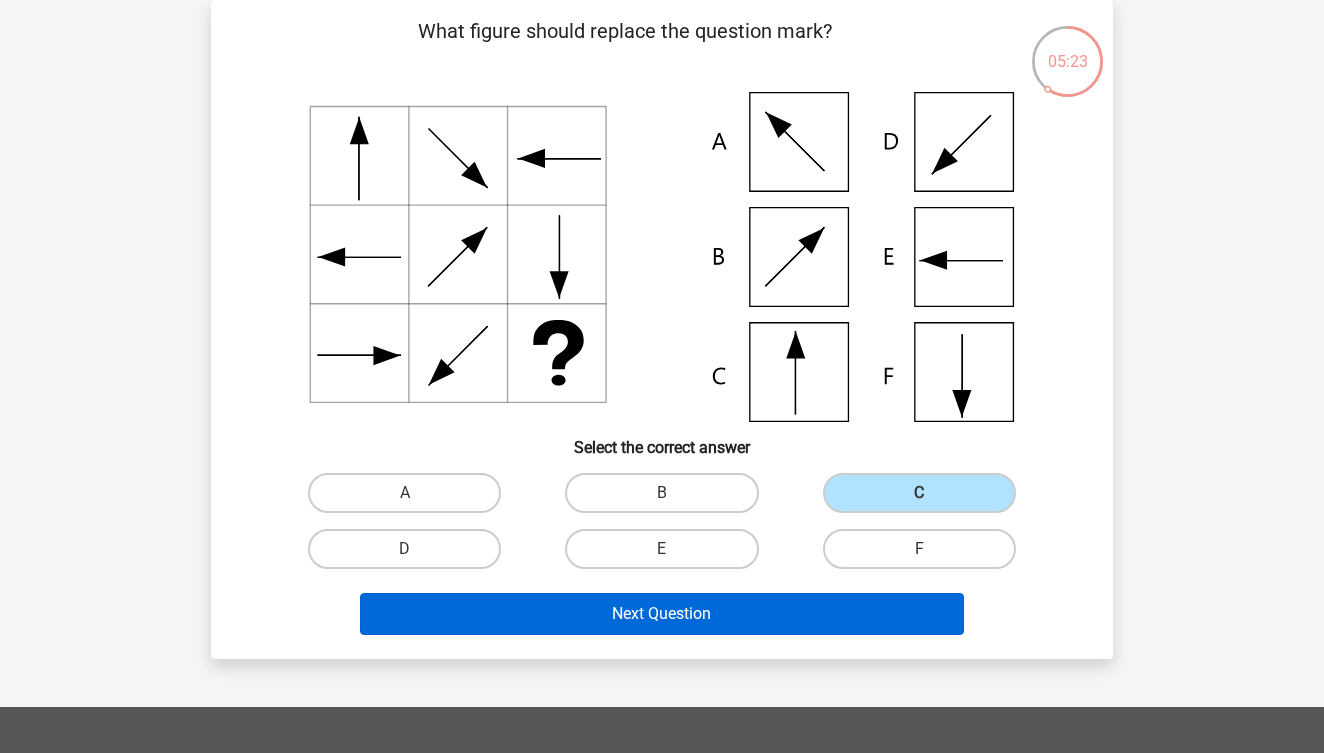 click on "Next Question" at bounding box center [662, 614] 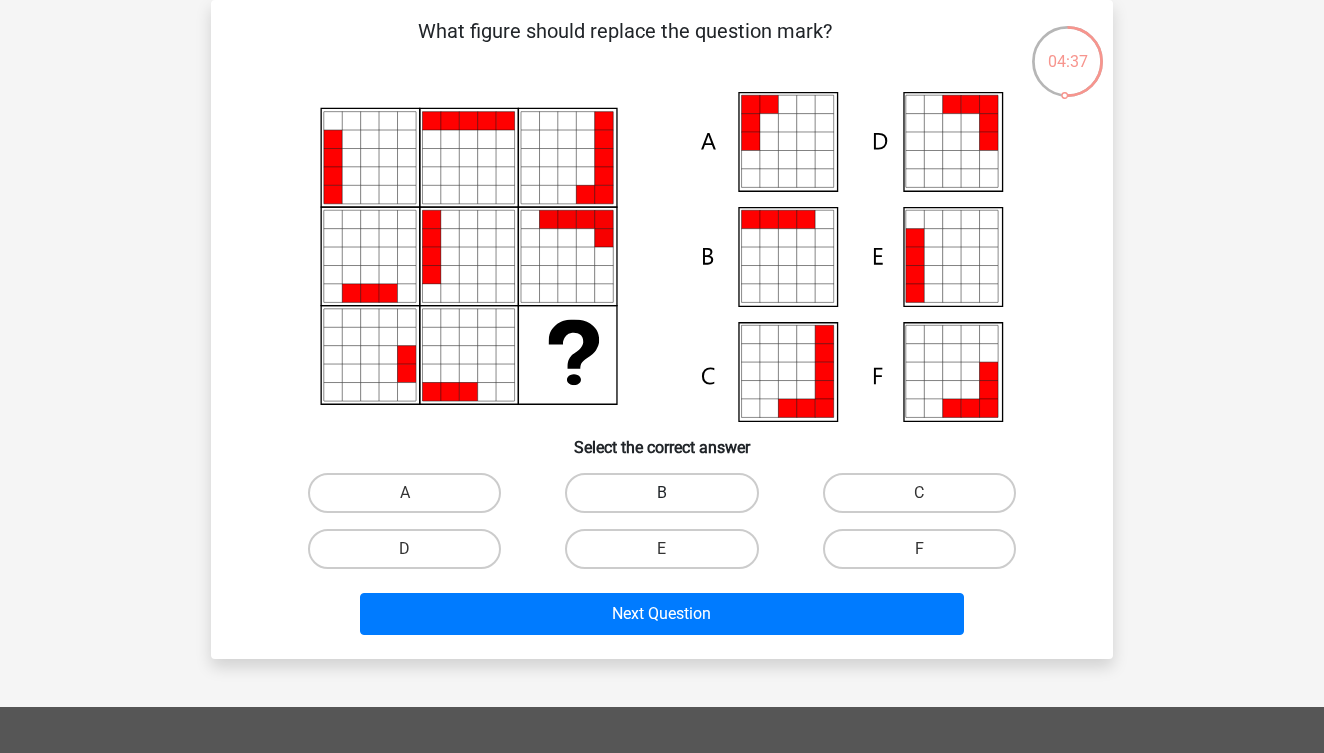 click on "B" at bounding box center (661, 493) 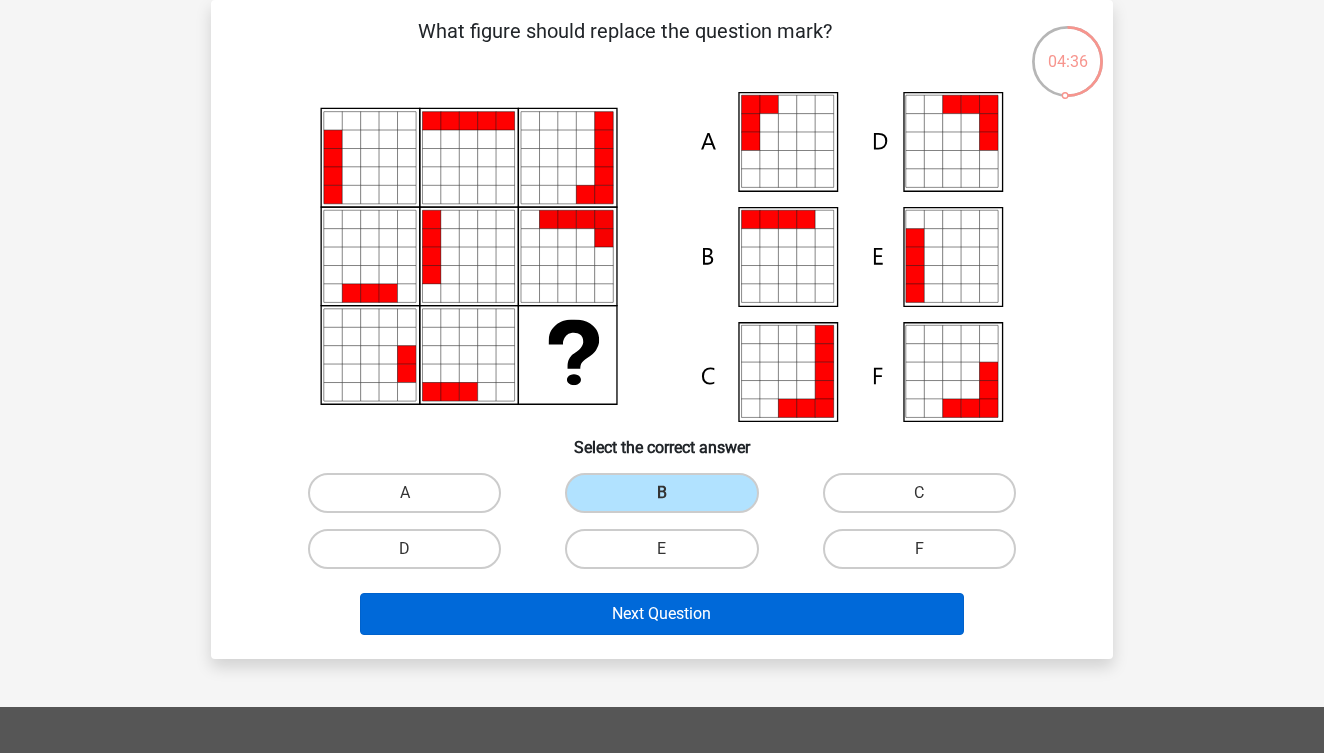 click on "Next Question" at bounding box center [662, 614] 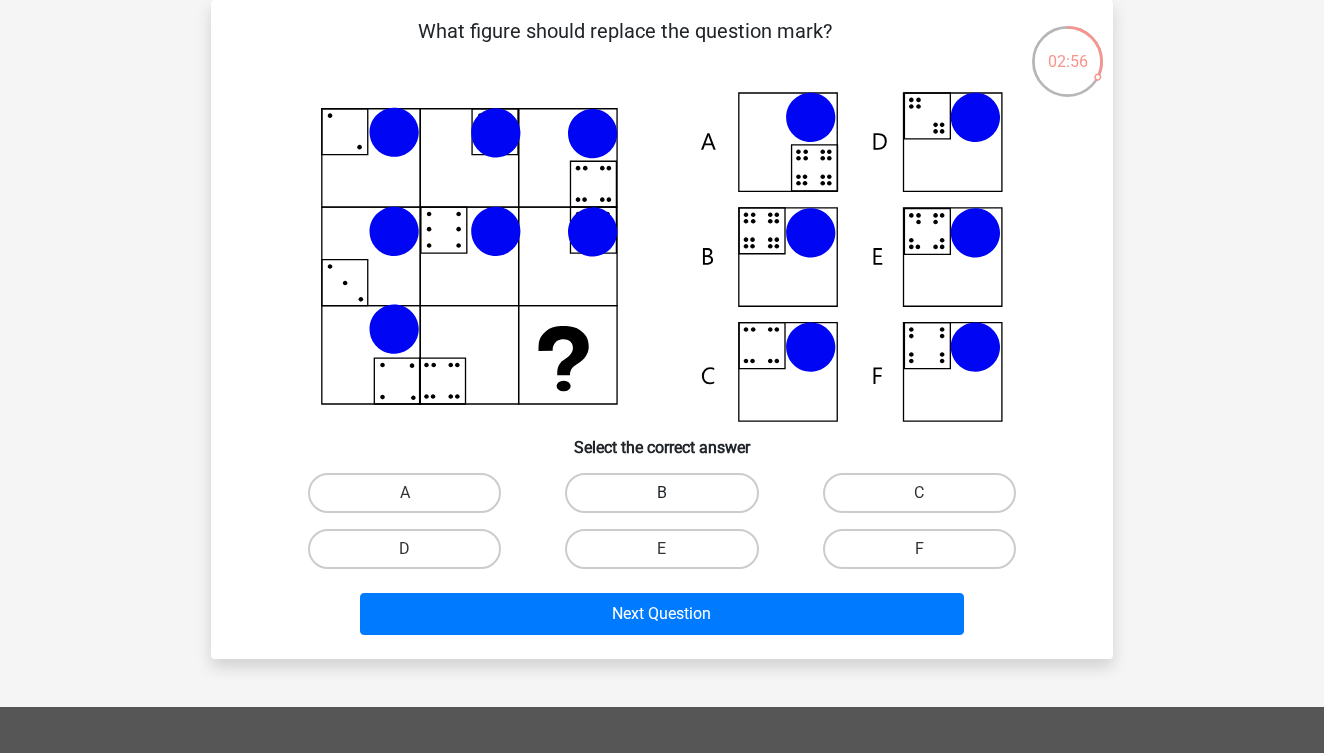 click on "B" at bounding box center (661, 493) 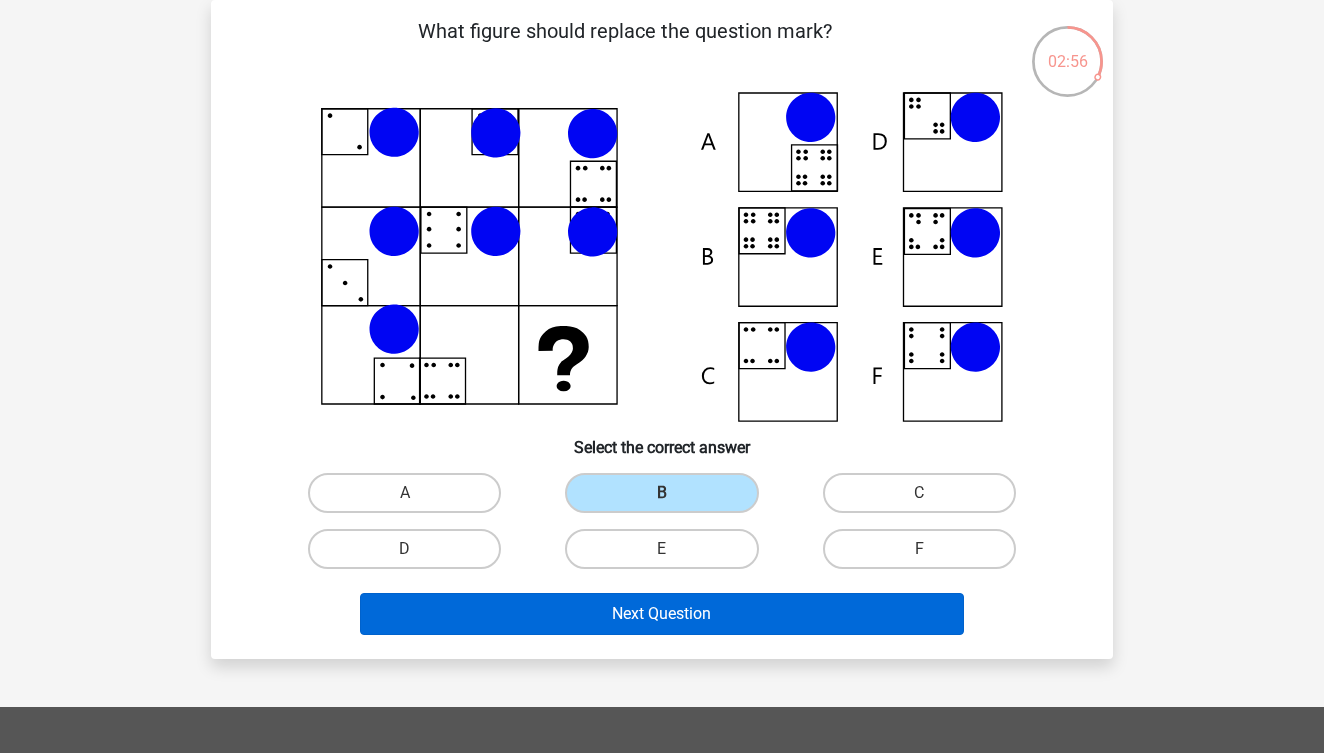 click on "Next Question" at bounding box center [662, 614] 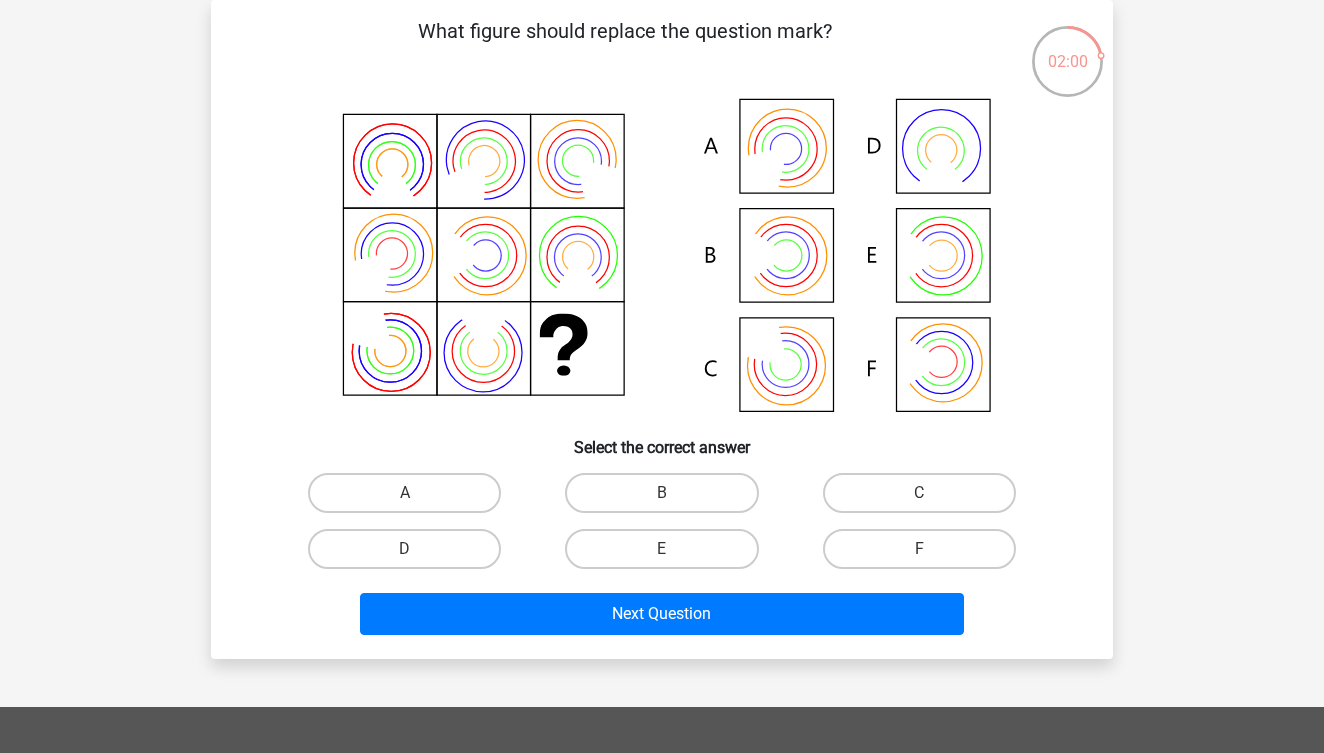 click 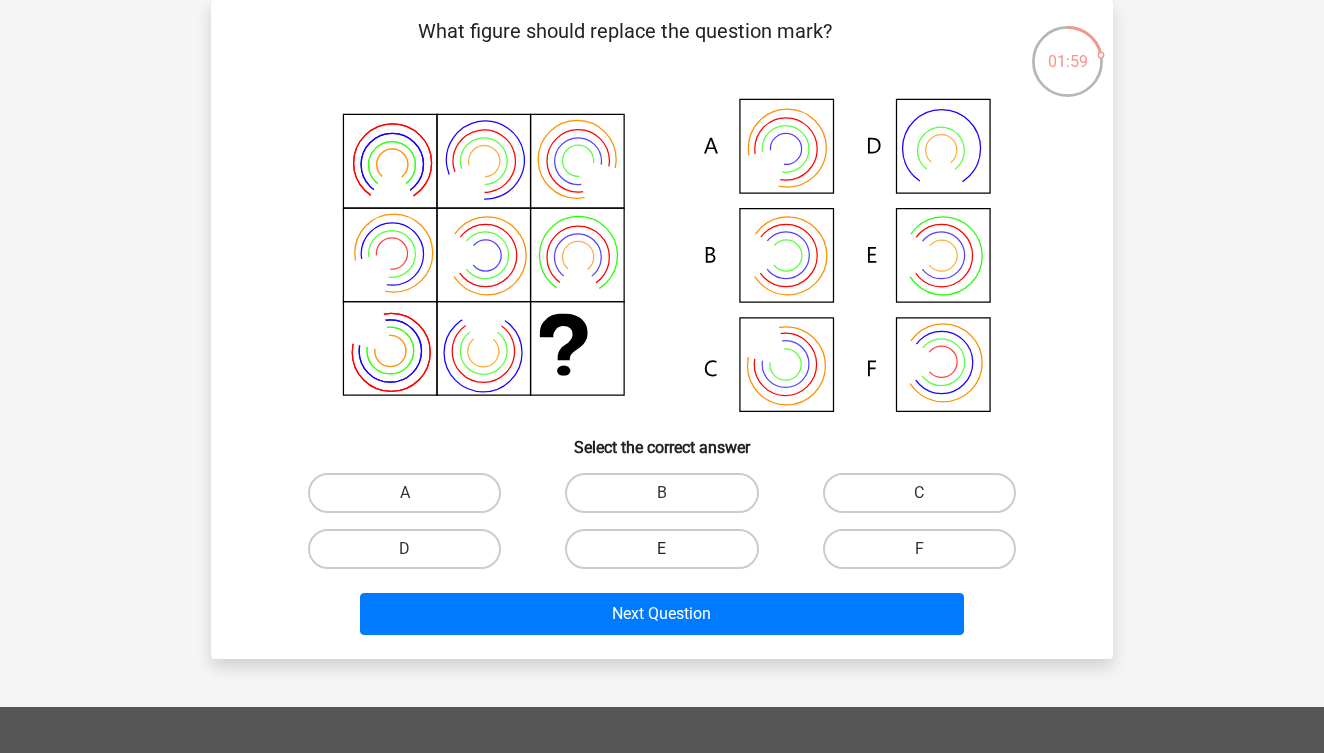 click on "E" at bounding box center [661, 549] 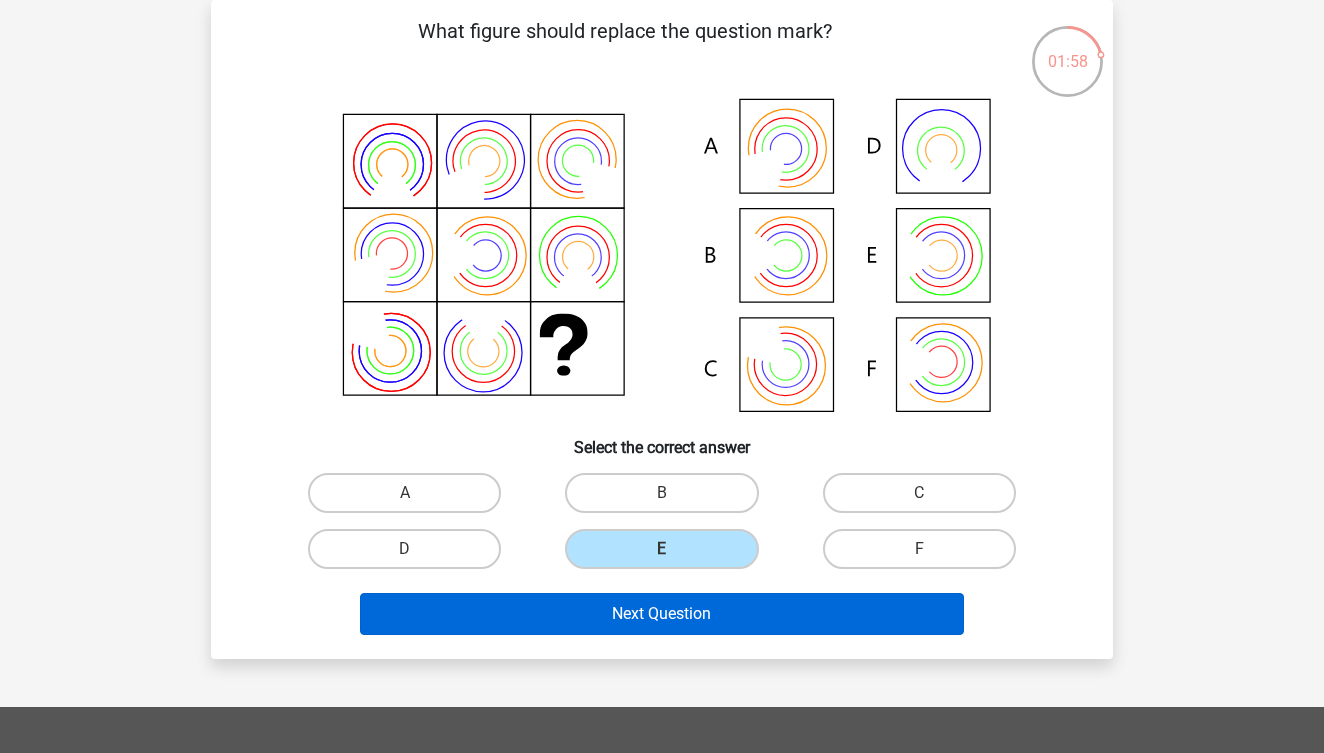 click on "Next Question" at bounding box center (662, 614) 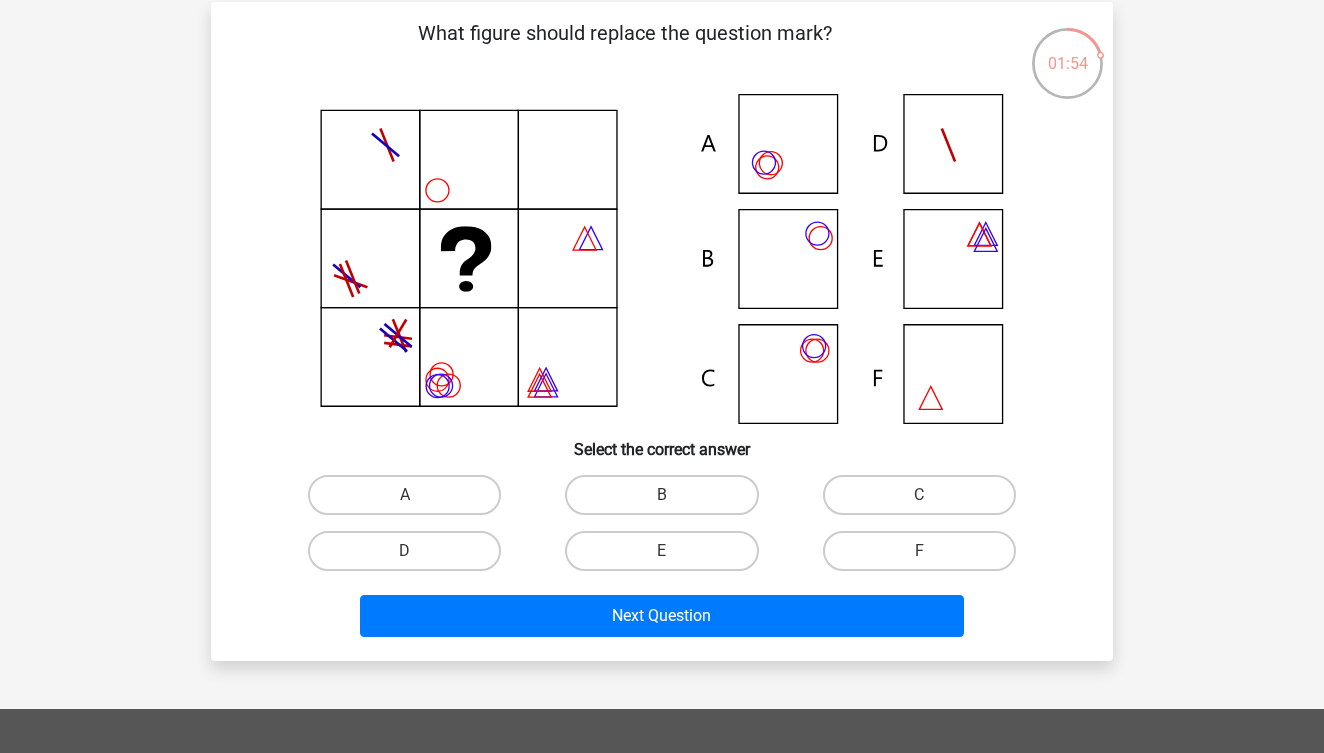 scroll, scrollTop: 97, scrollLeft: 0, axis: vertical 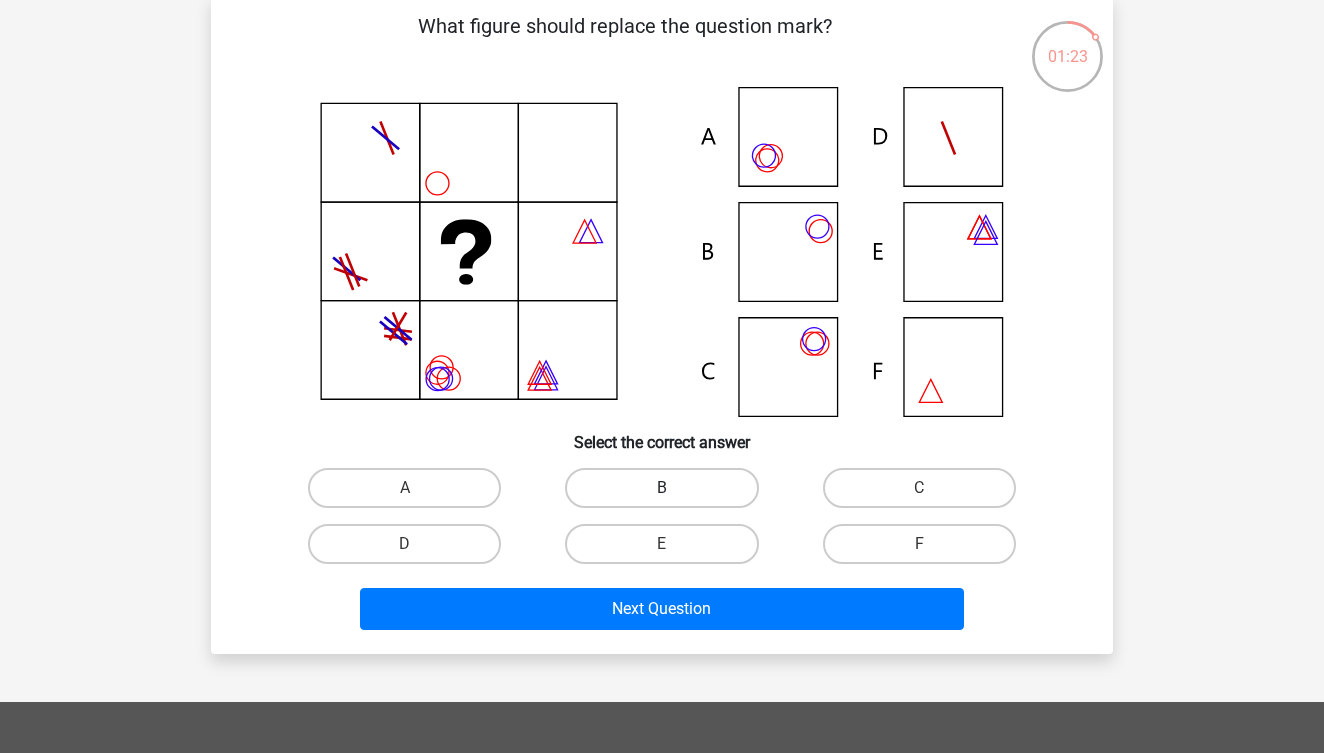 click on "B" at bounding box center (661, 488) 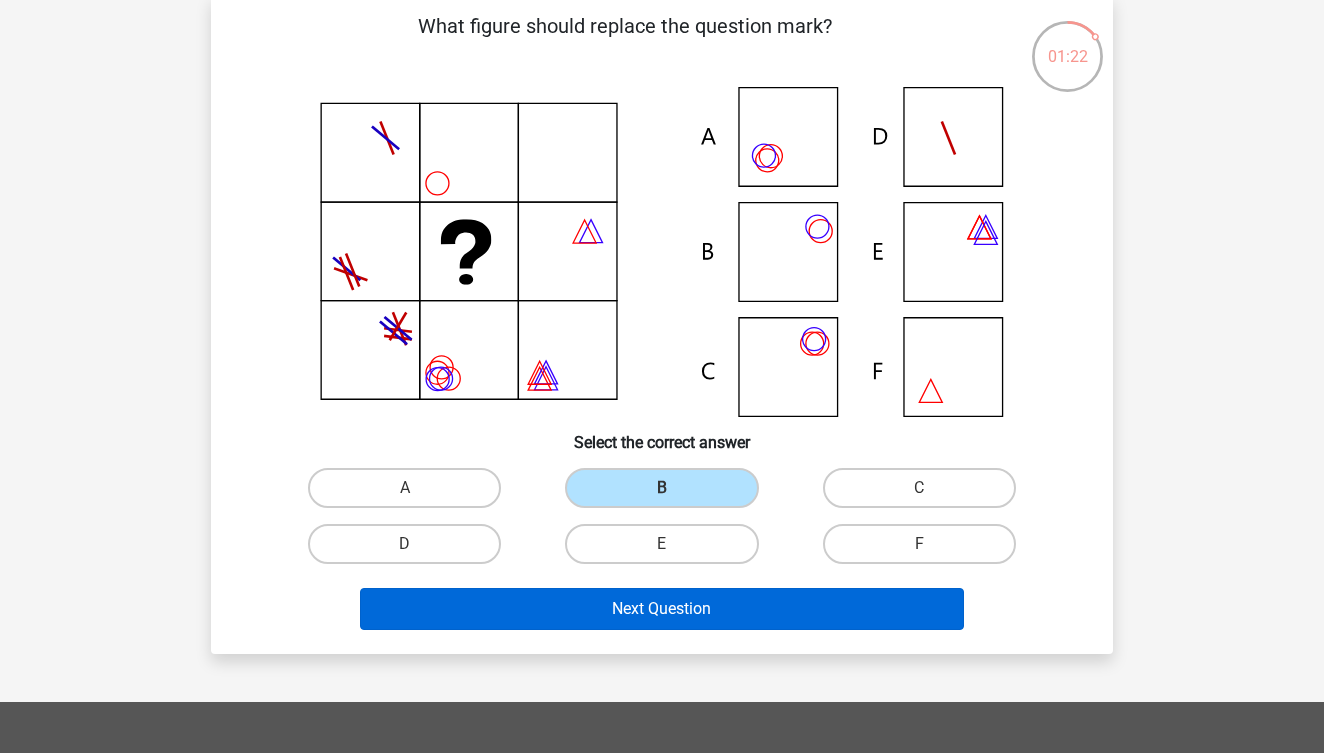 click on "Next Question" at bounding box center (662, 609) 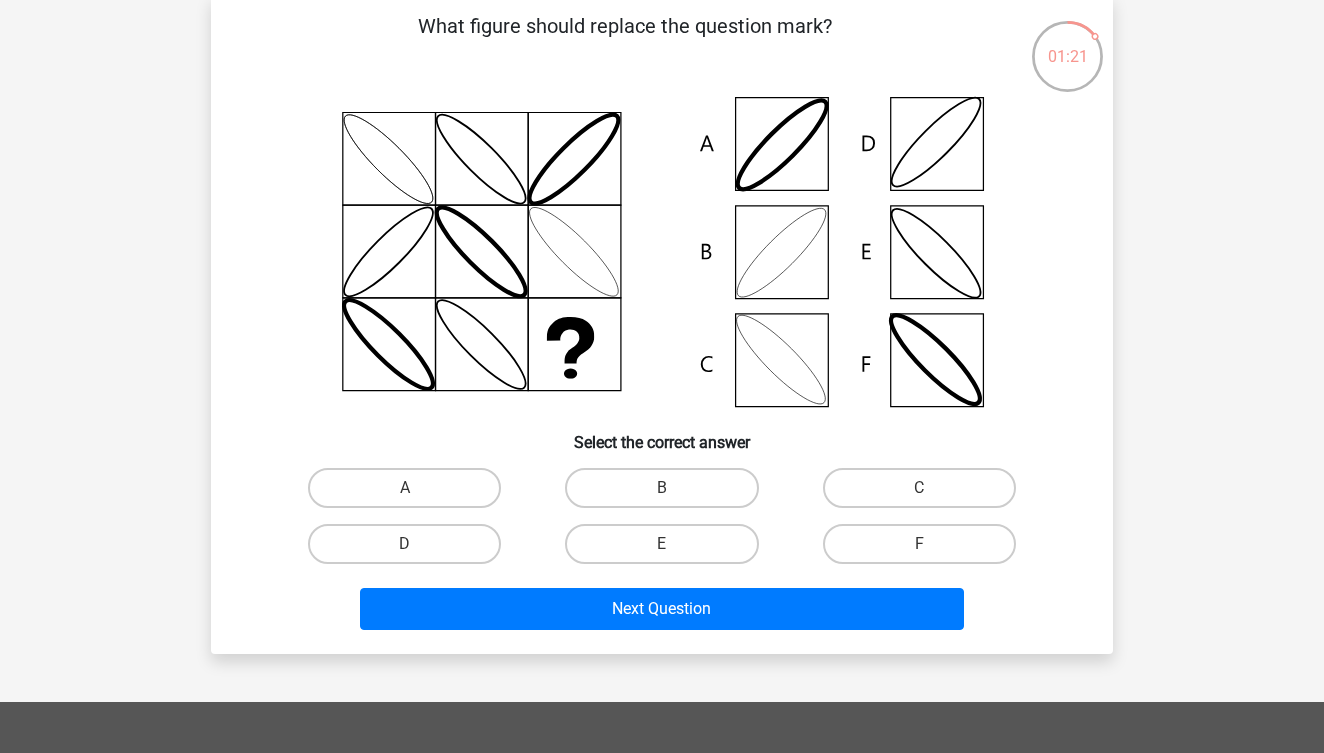 scroll, scrollTop: 92, scrollLeft: 0, axis: vertical 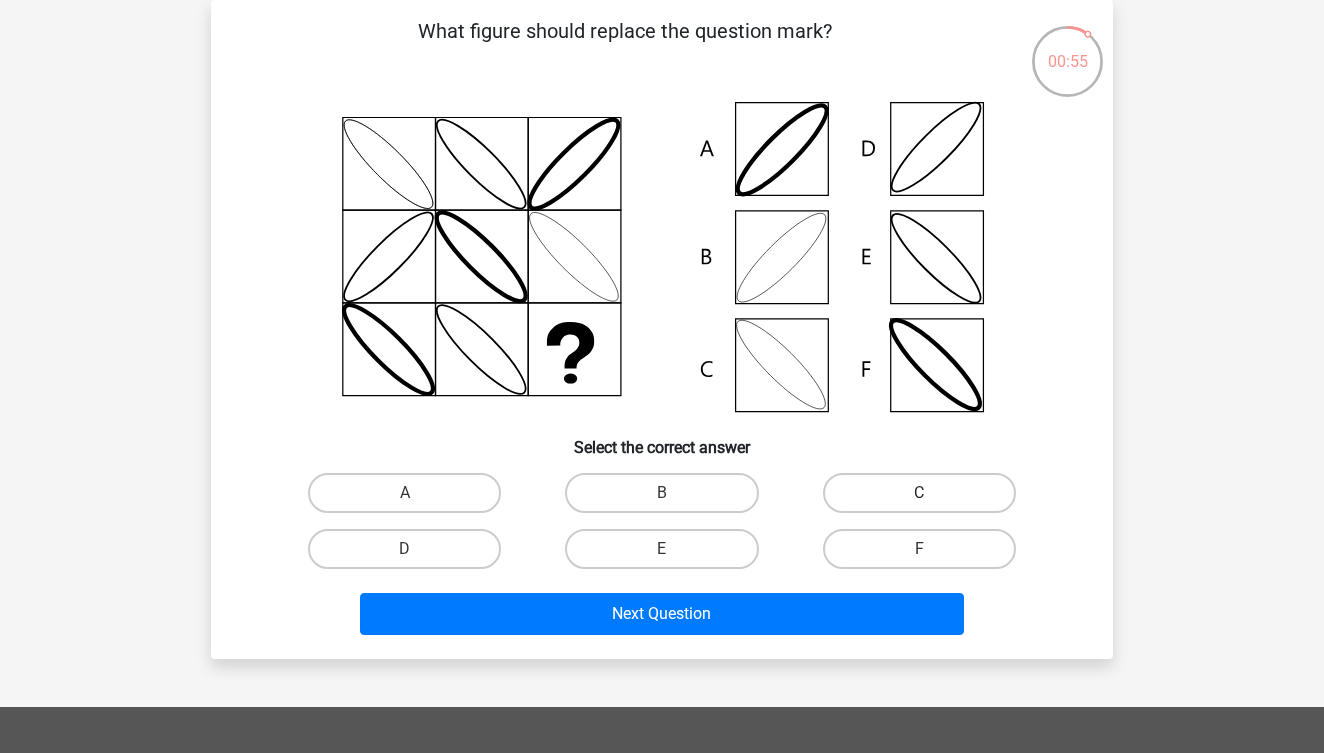 click on "C" at bounding box center (919, 493) 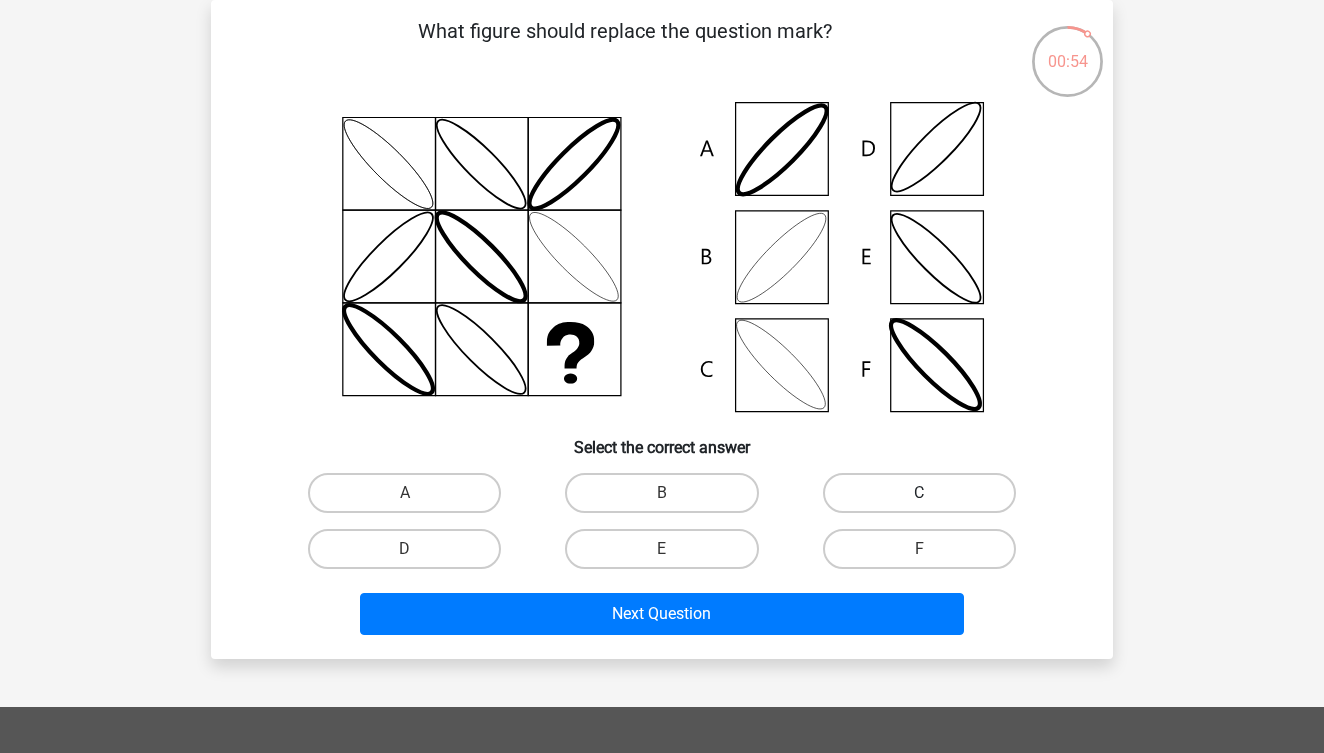 click on "C" at bounding box center [925, 499] 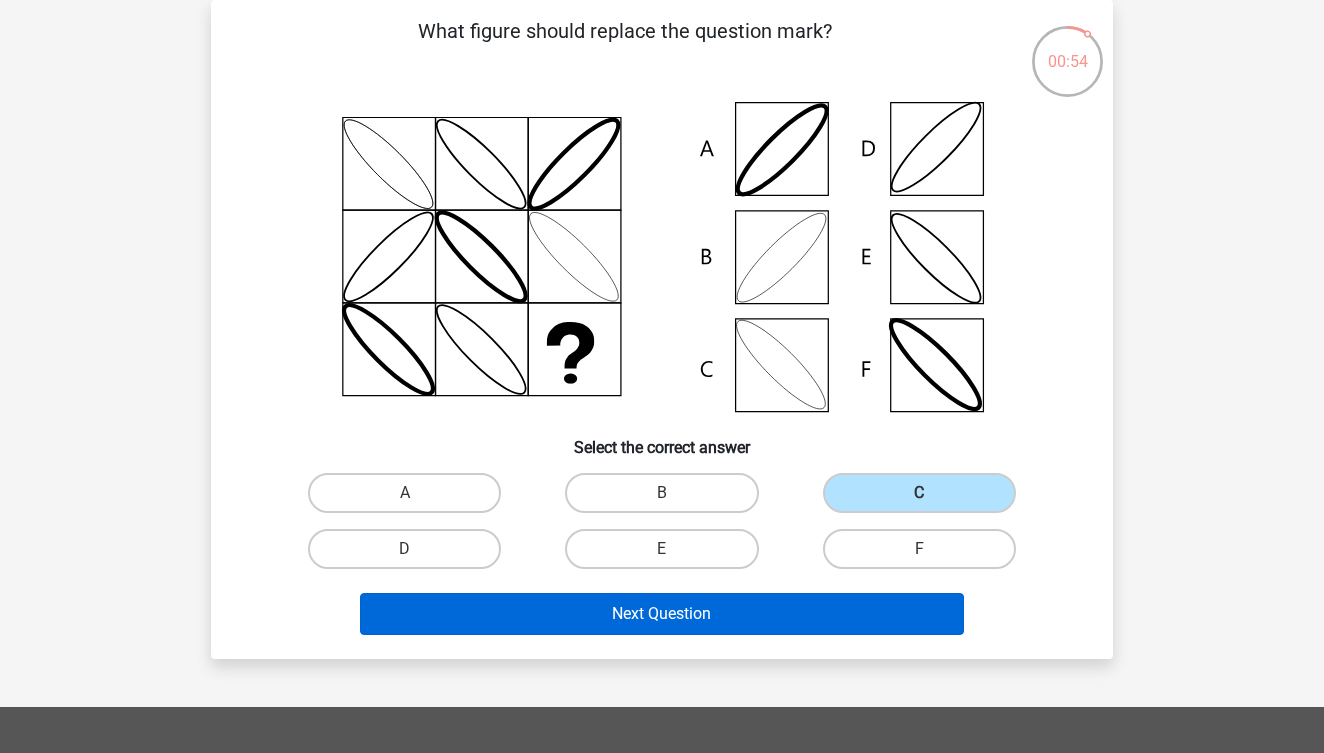 click on "Next Question" at bounding box center [662, 614] 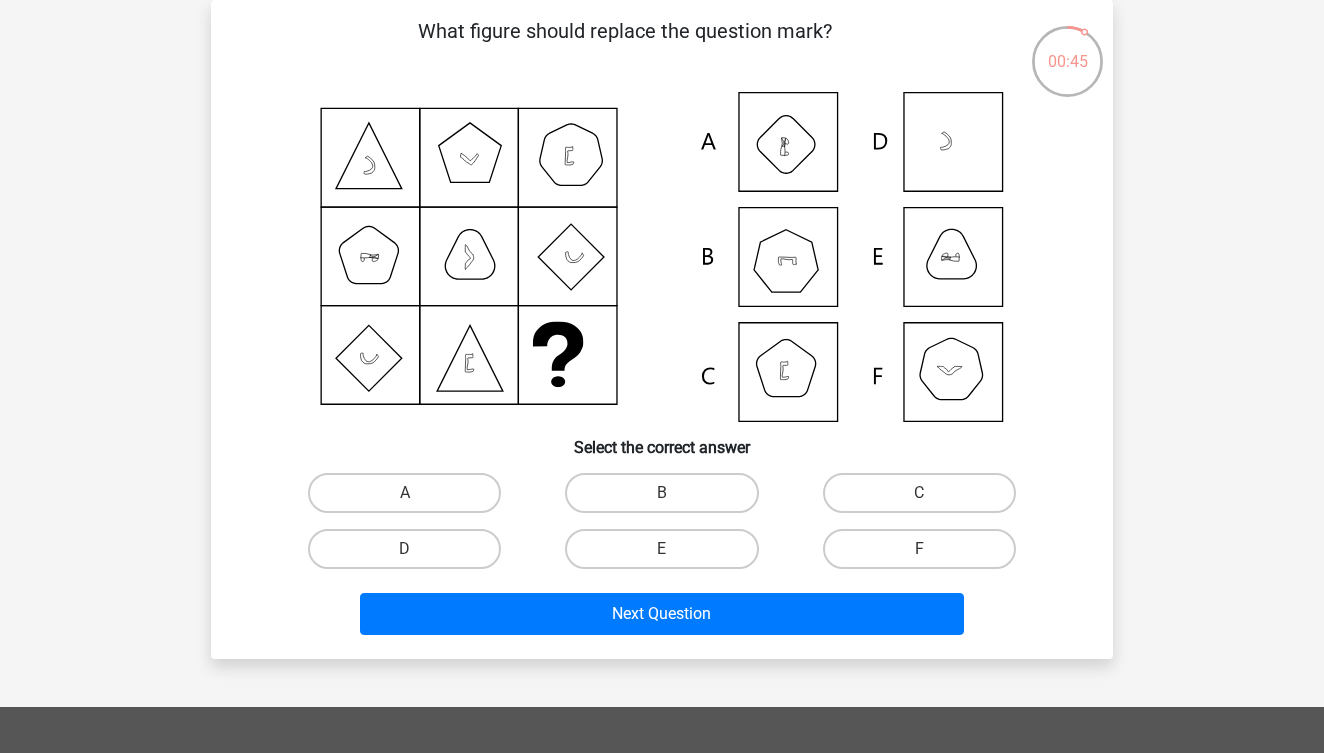 click 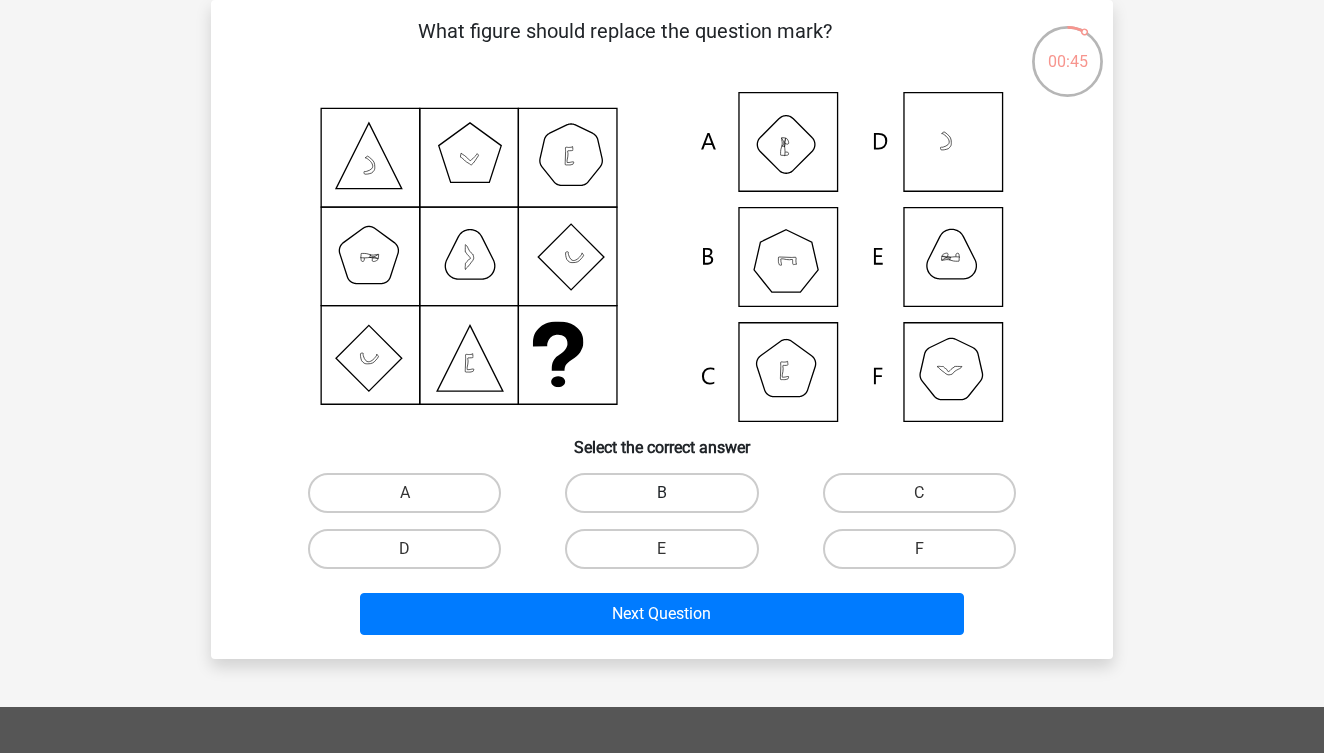 click on "B" at bounding box center (661, 493) 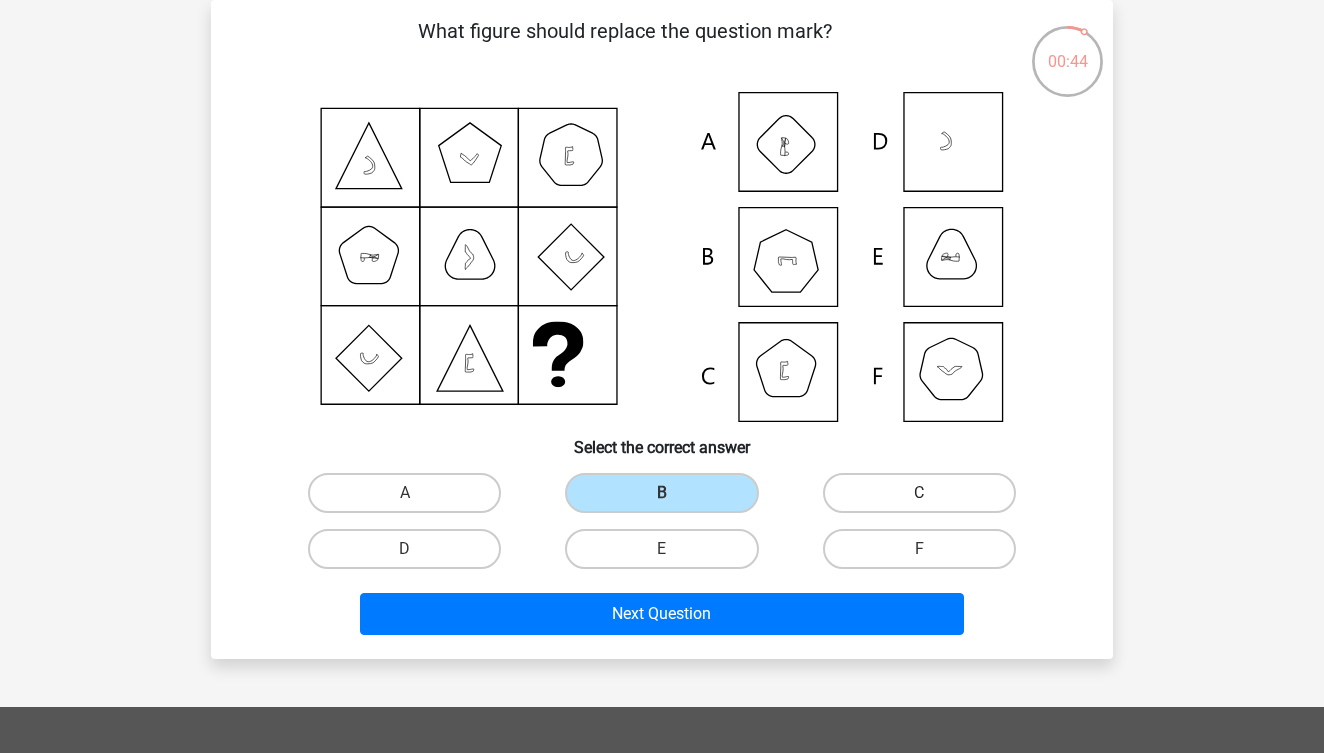 click on "C" at bounding box center (919, 493) 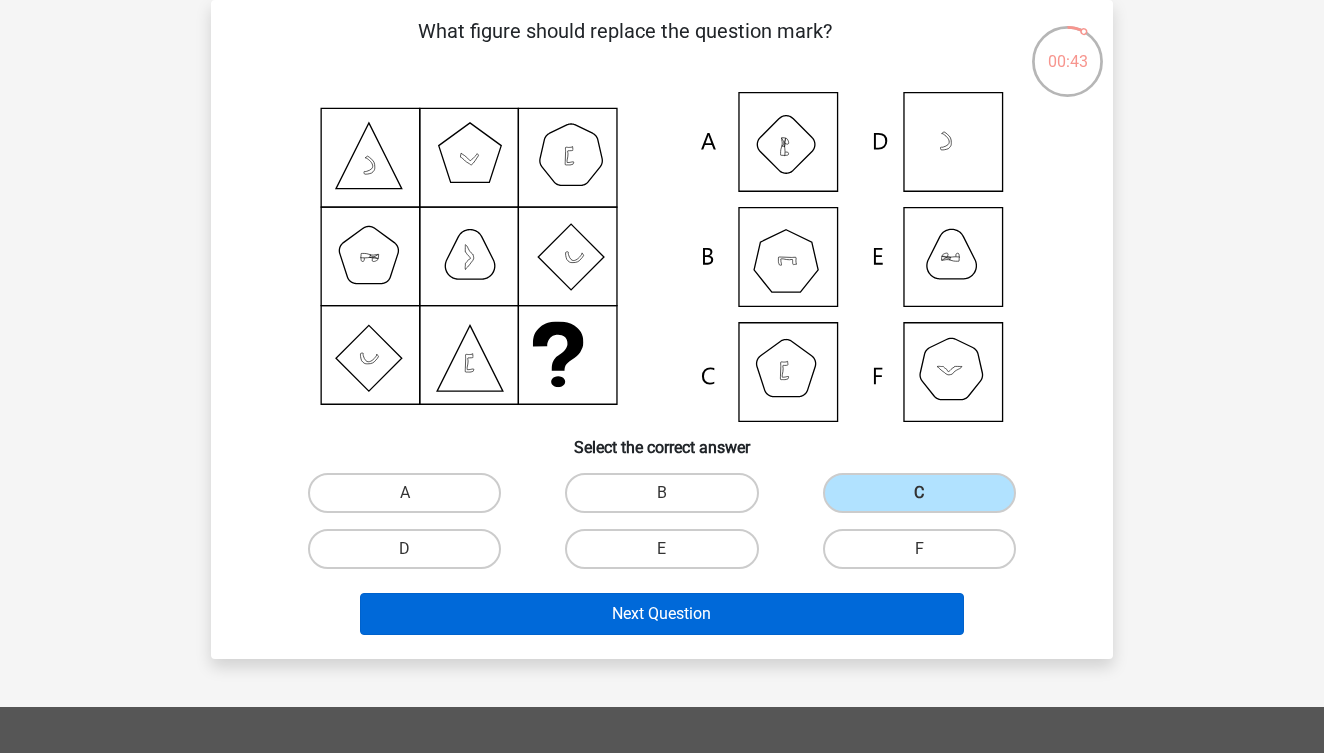 click on "Next Question" at bounding box center [662, 614] 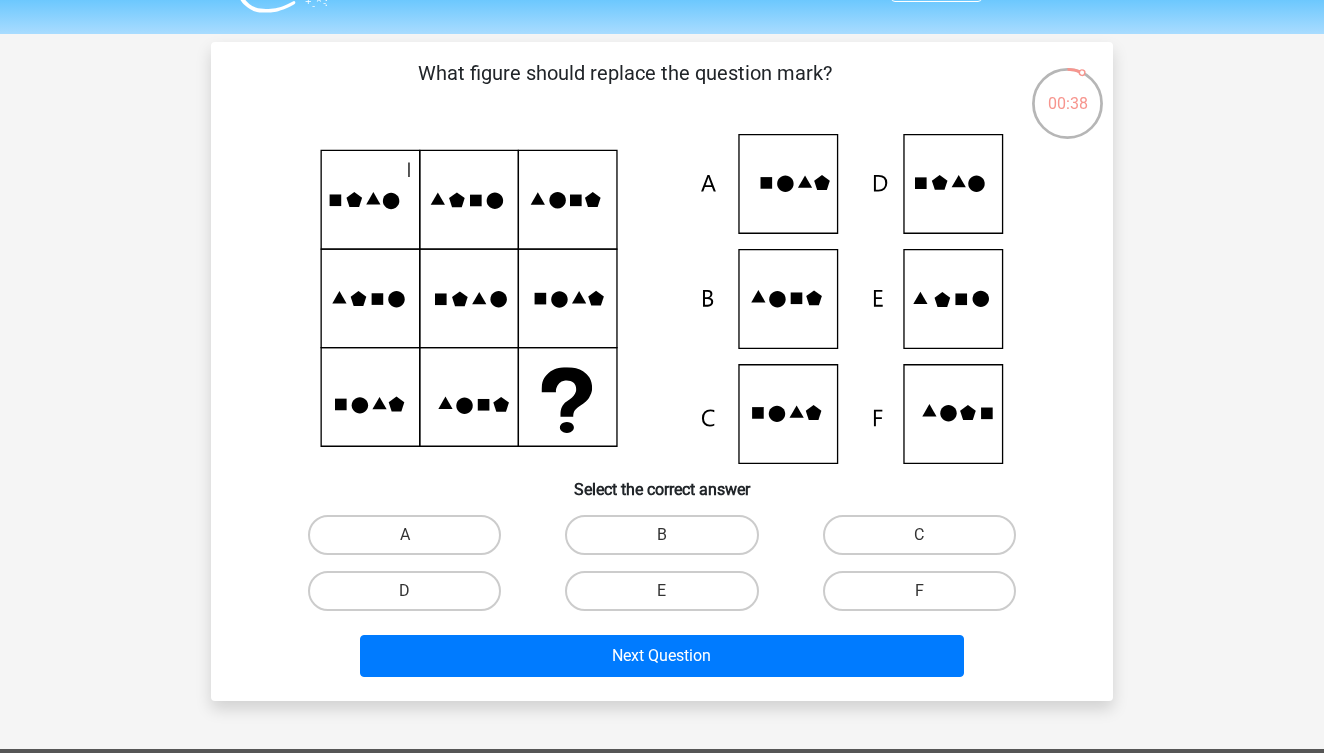 scroll, scrollTop: 50, scrollLeft: 0, axis: vertical 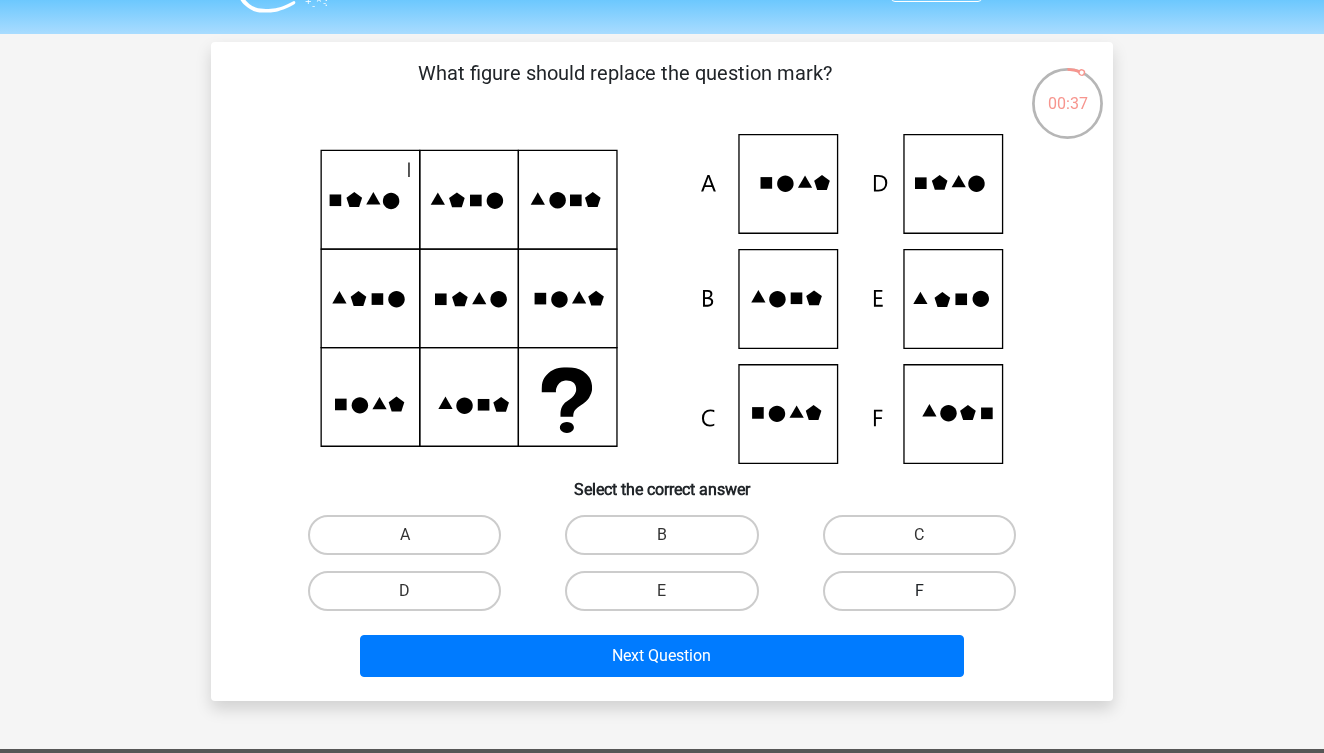click on "F" at bounding box center (919, 591) 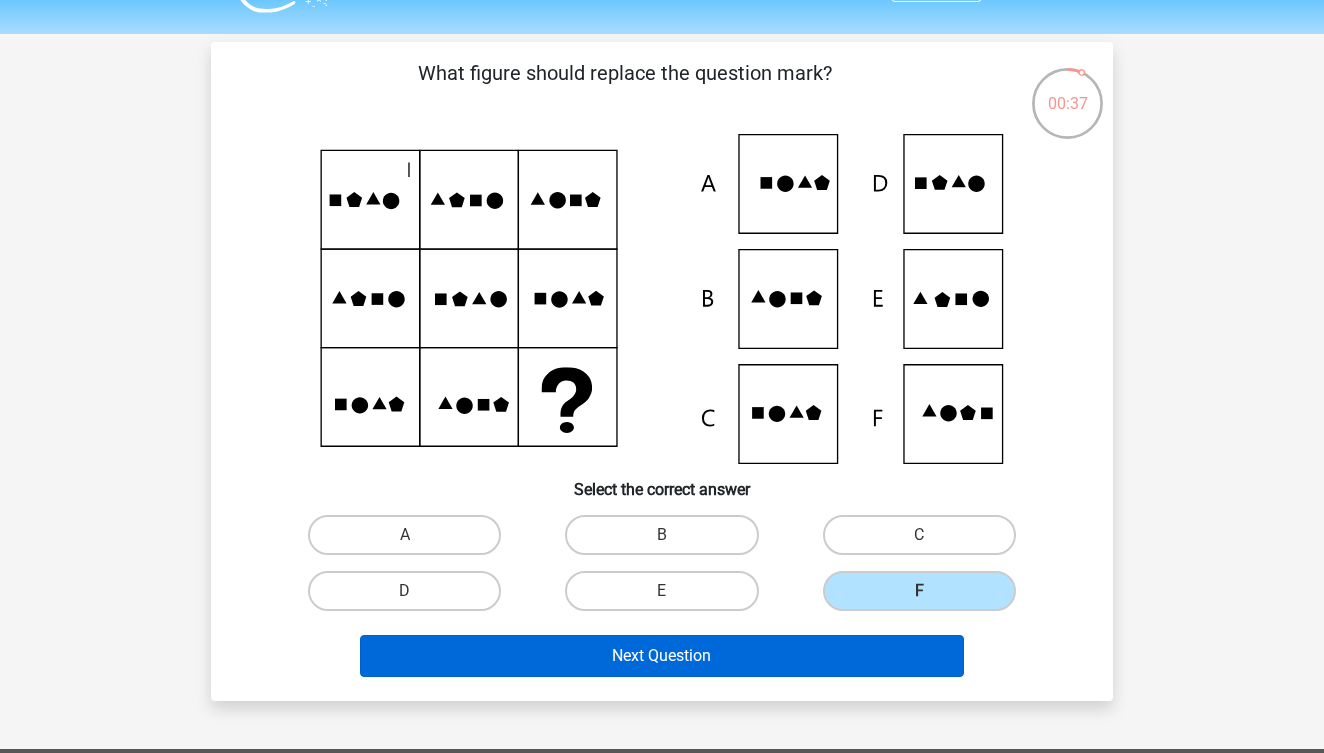 click on "Next Question" at bounding box center [662, 656] 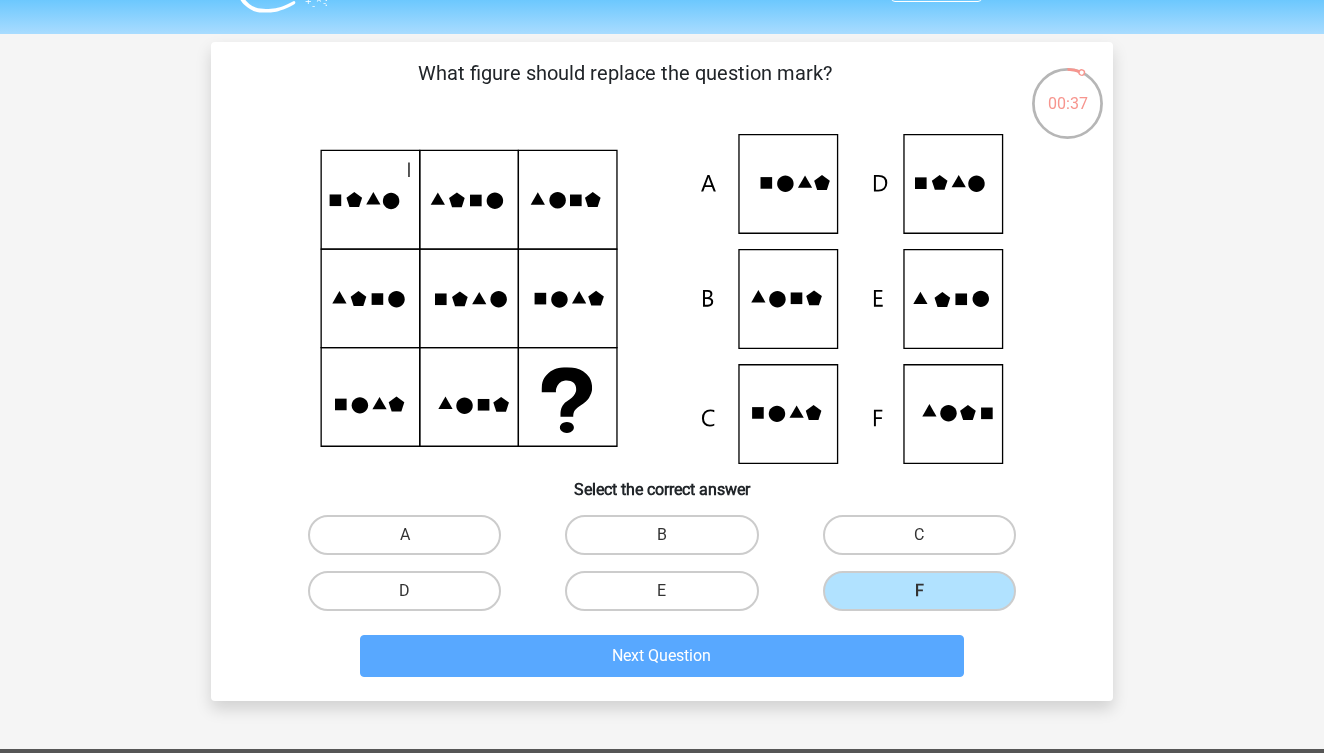 scroll, scrollTop: 92, scrollLeft: 0, axis: vertical 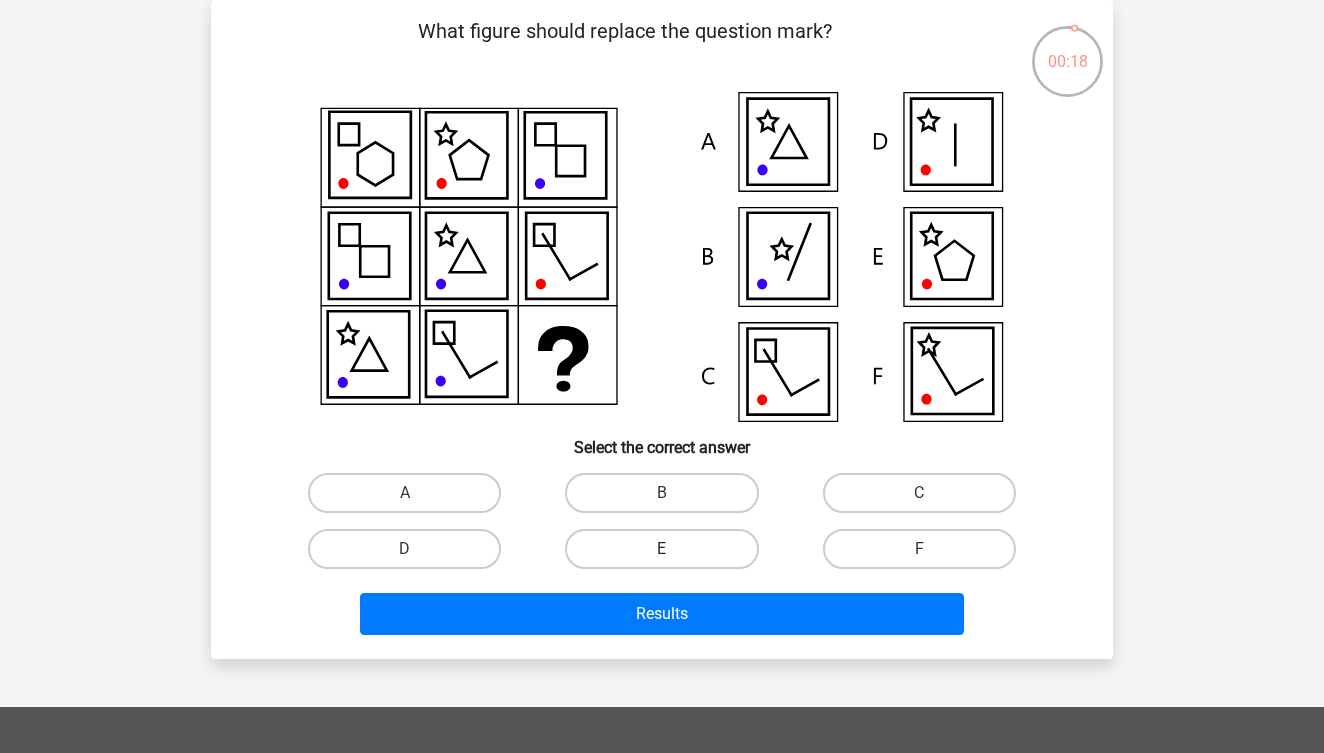 click on "E" at bounding box center (661, 549) 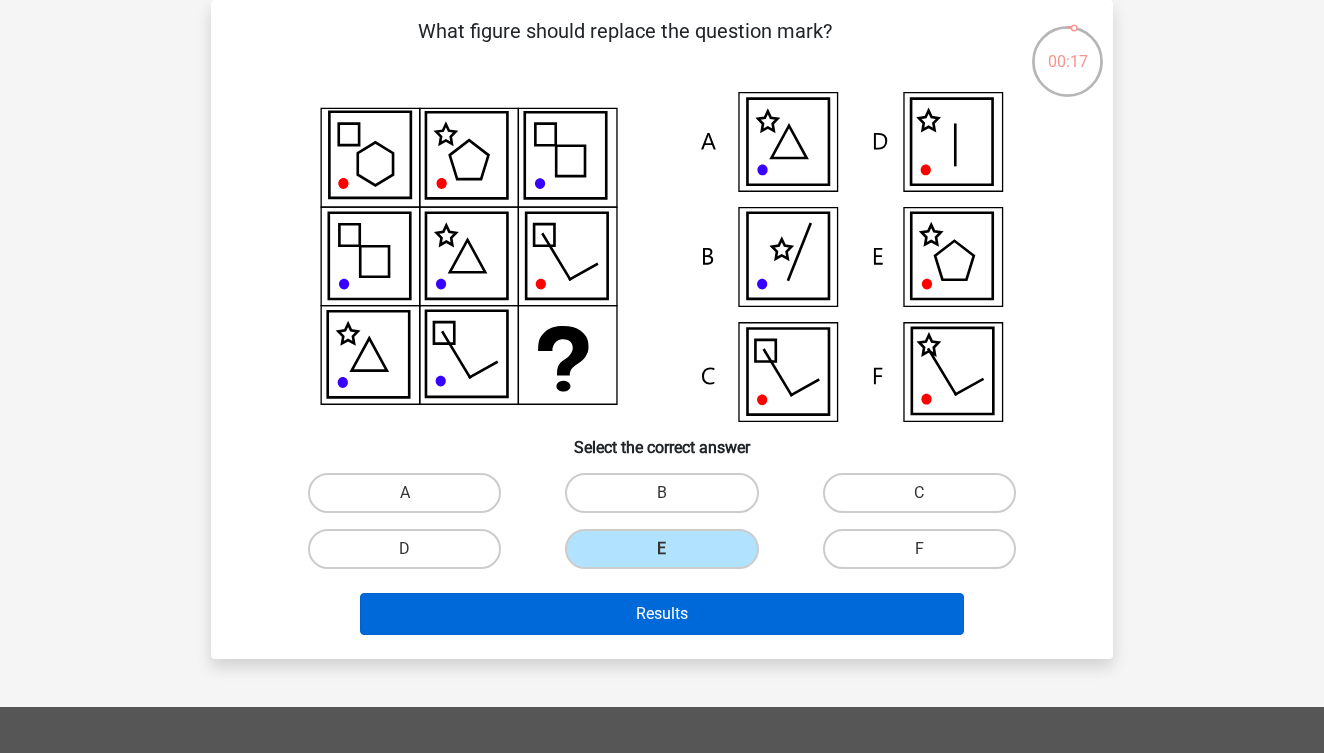 click on "Results" at bounding box center (662, 614) 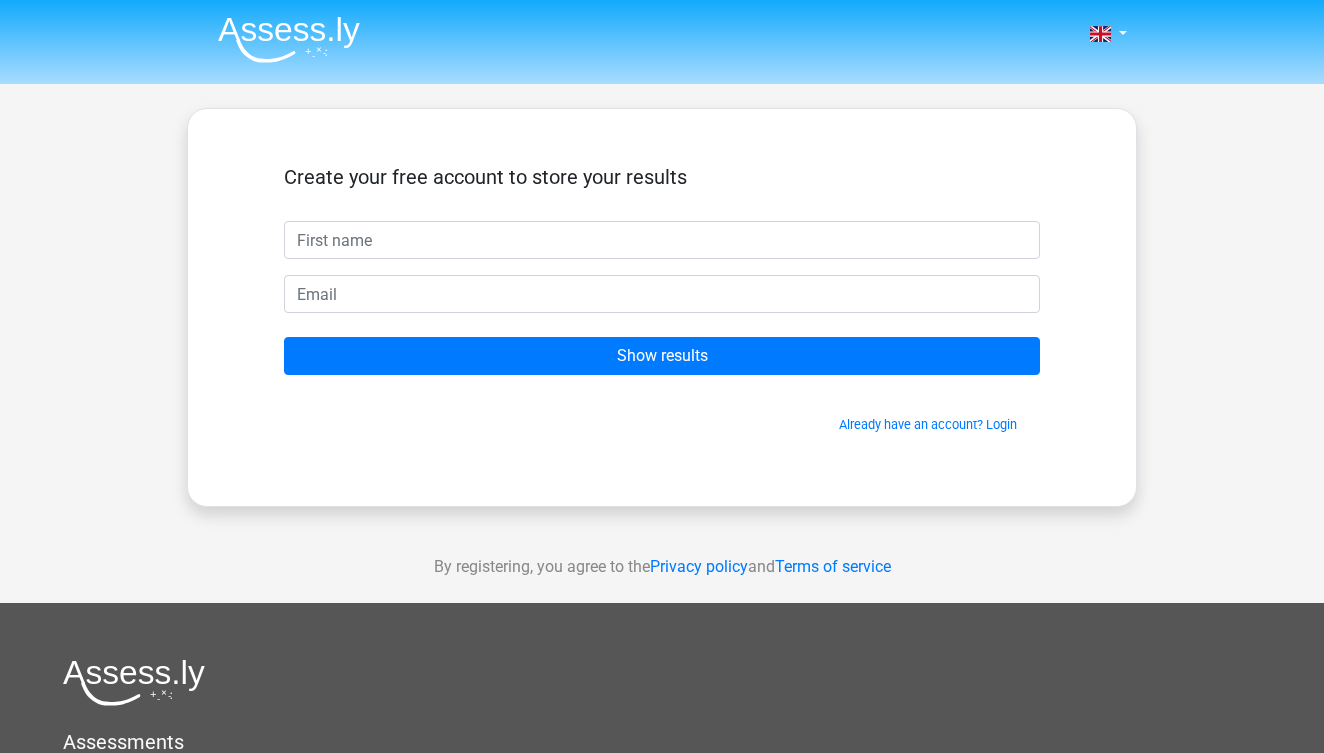 scroll, scrollTop: 0, scrollLeft: 0, axis: both 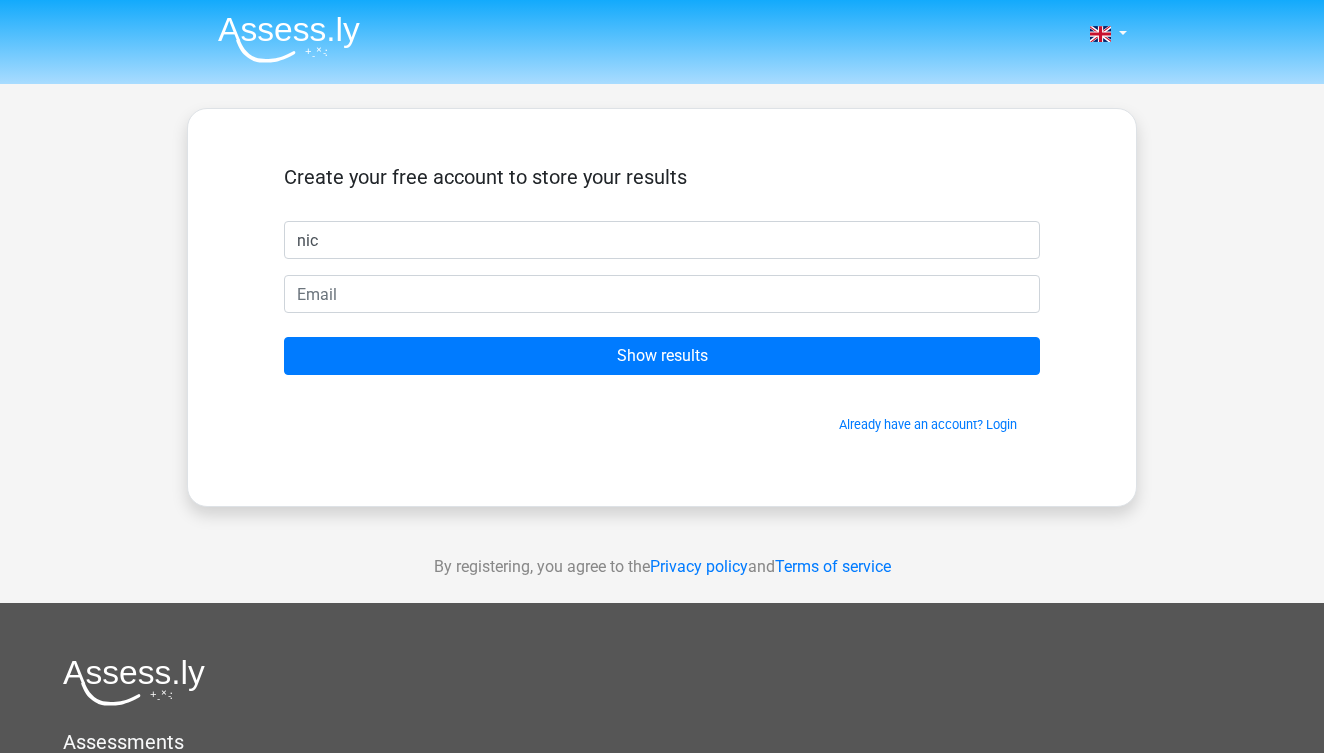 type on "nic" 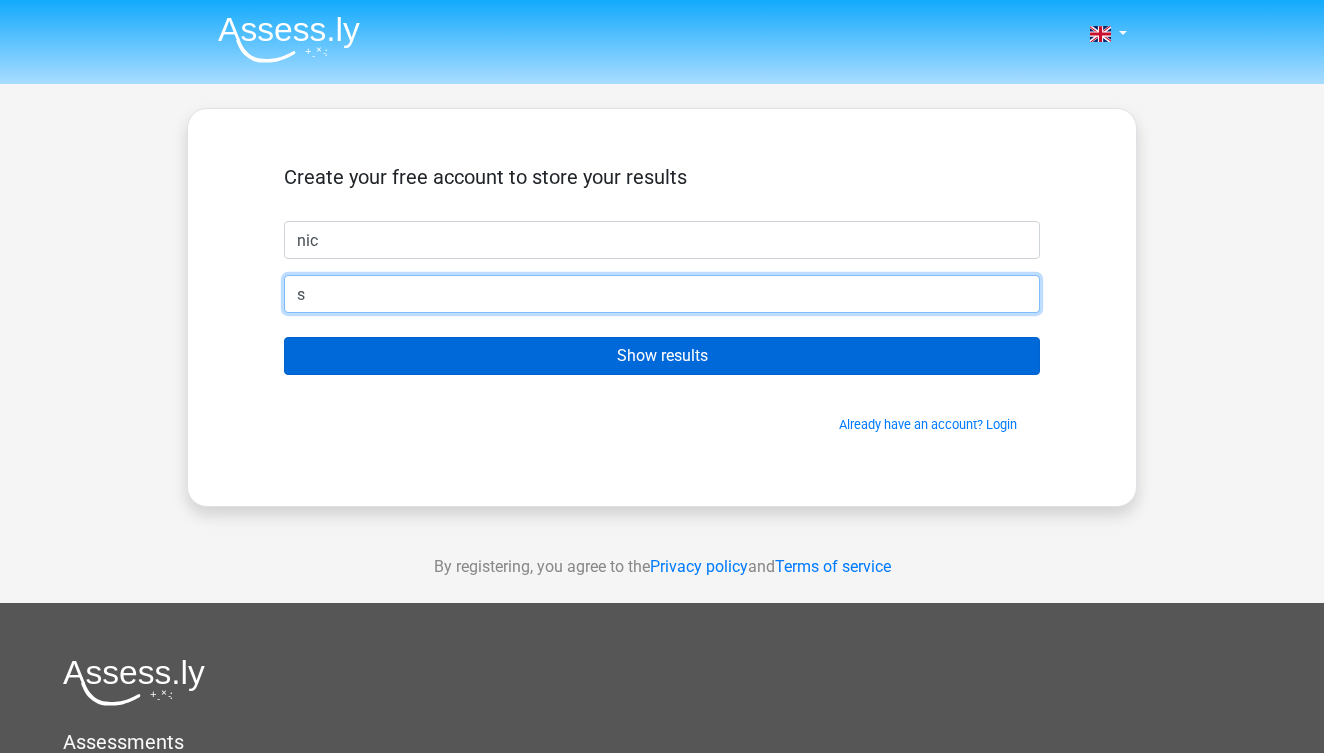 type on "s" 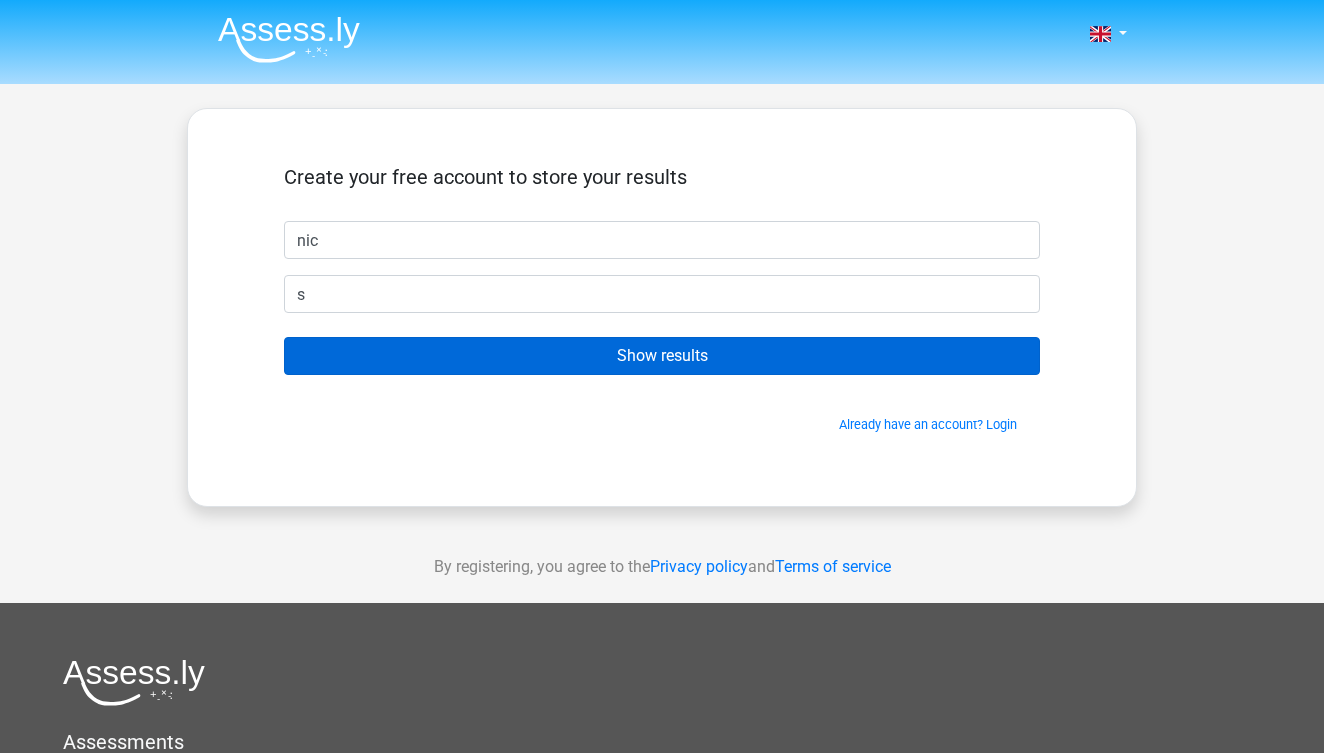 click on "Show results" at bounding box center [662, 356] 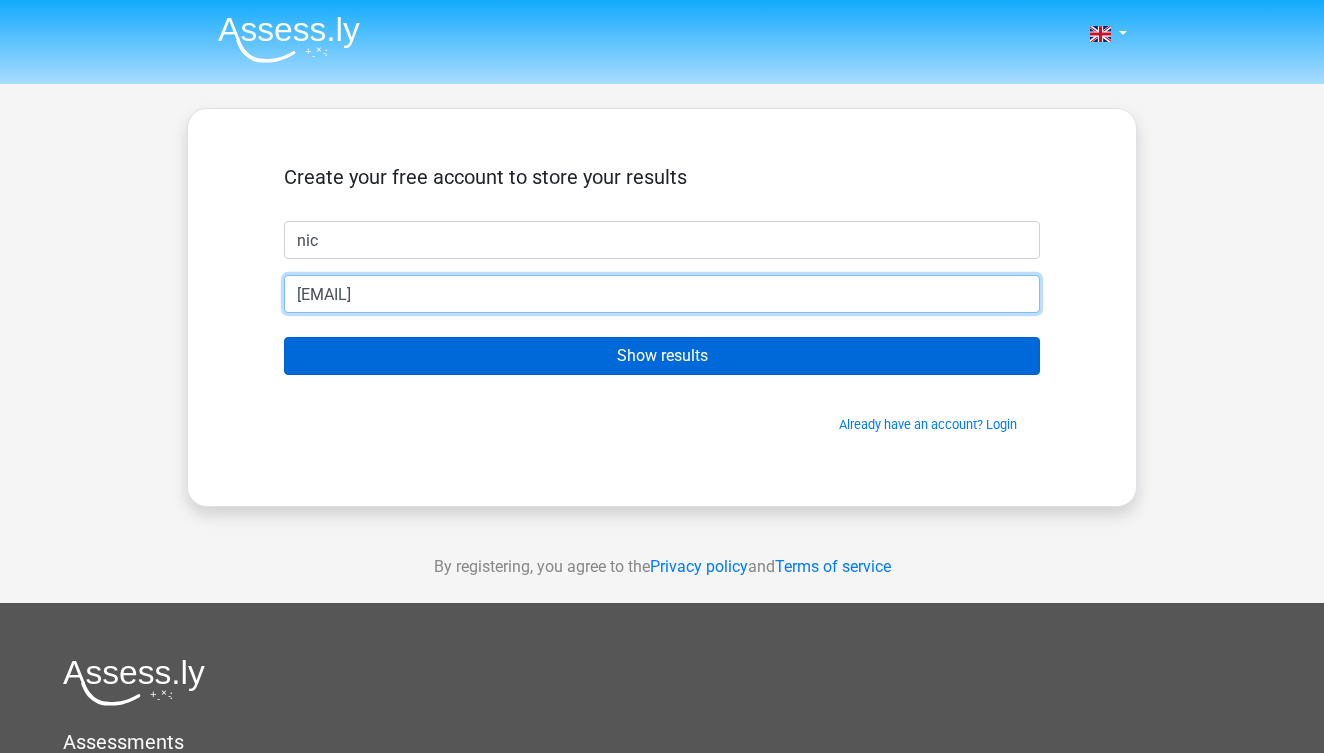 type on "bballniky@icloud.com" 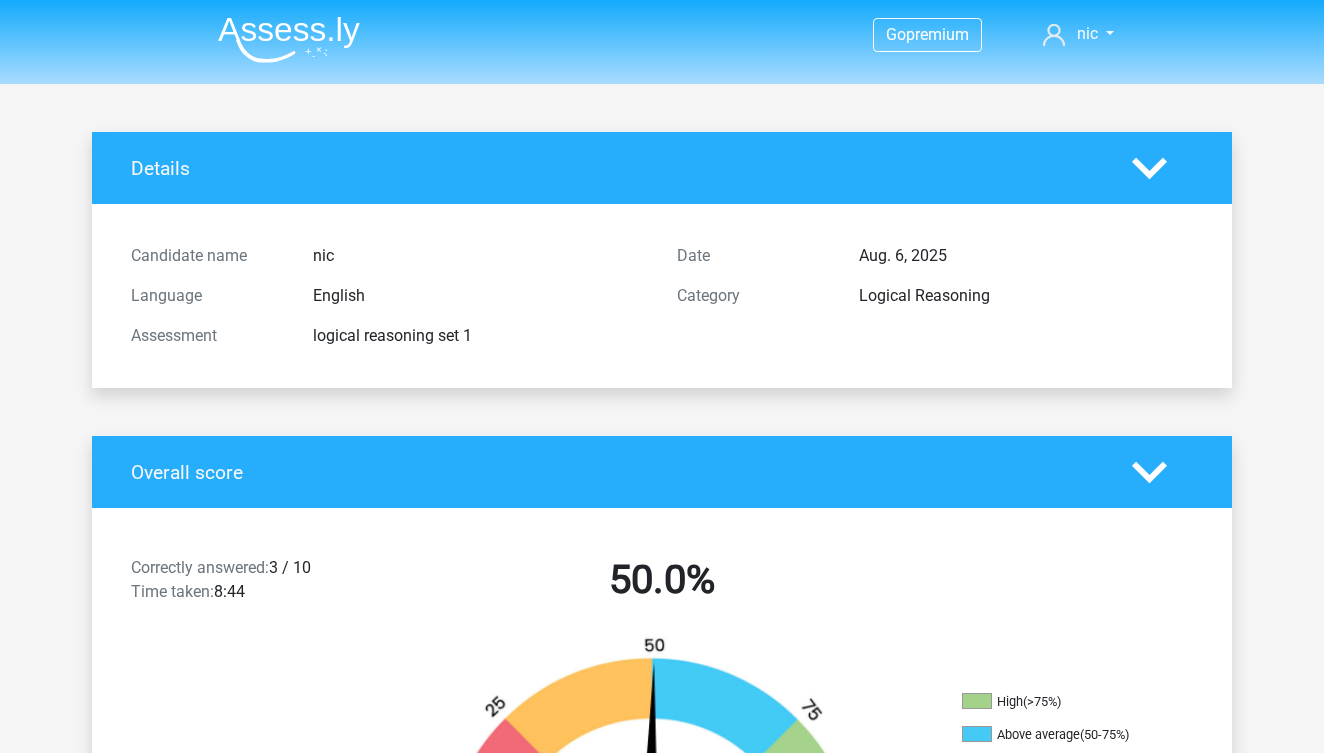 scroll, scrollTop: 0, scrollLeft: 0, axis: both 